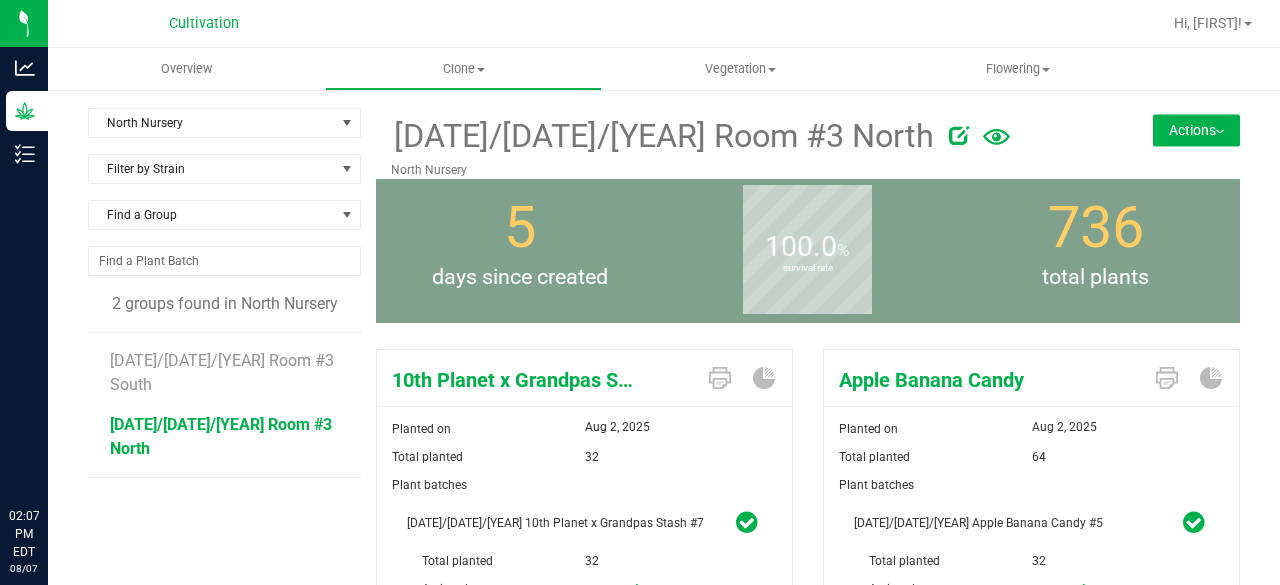 scroll, scrollTop: 0, scrollLeft: 0, axis: both 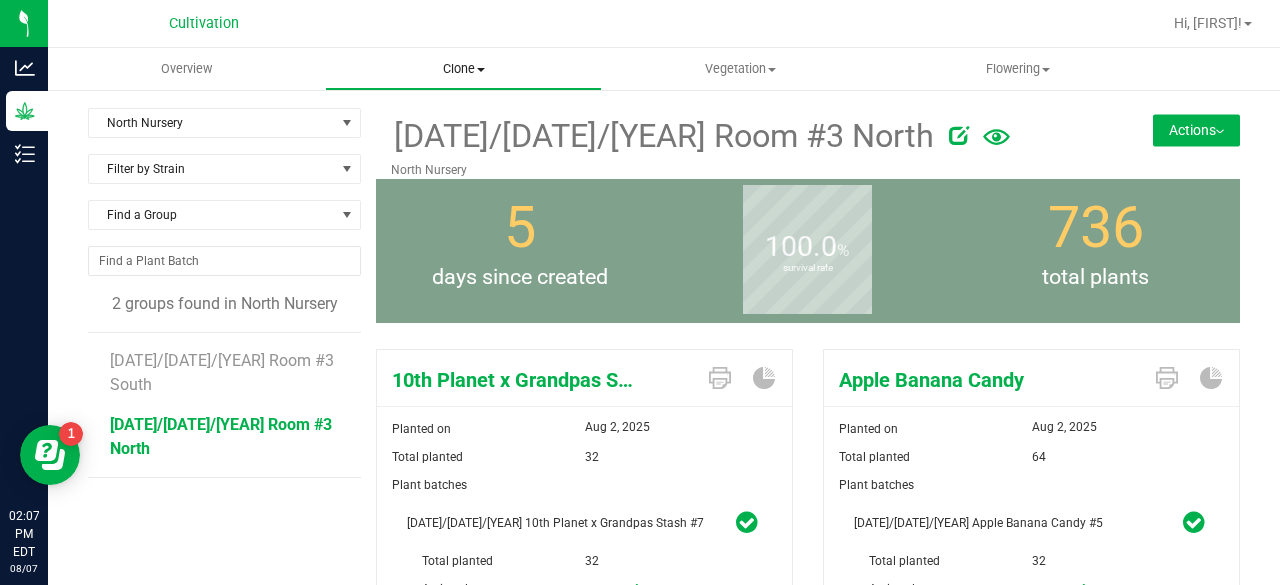click on "Clone
Create plants
Cloning groups
Cloning plant batches
Apply to plants" at bounding box center [463, 69] 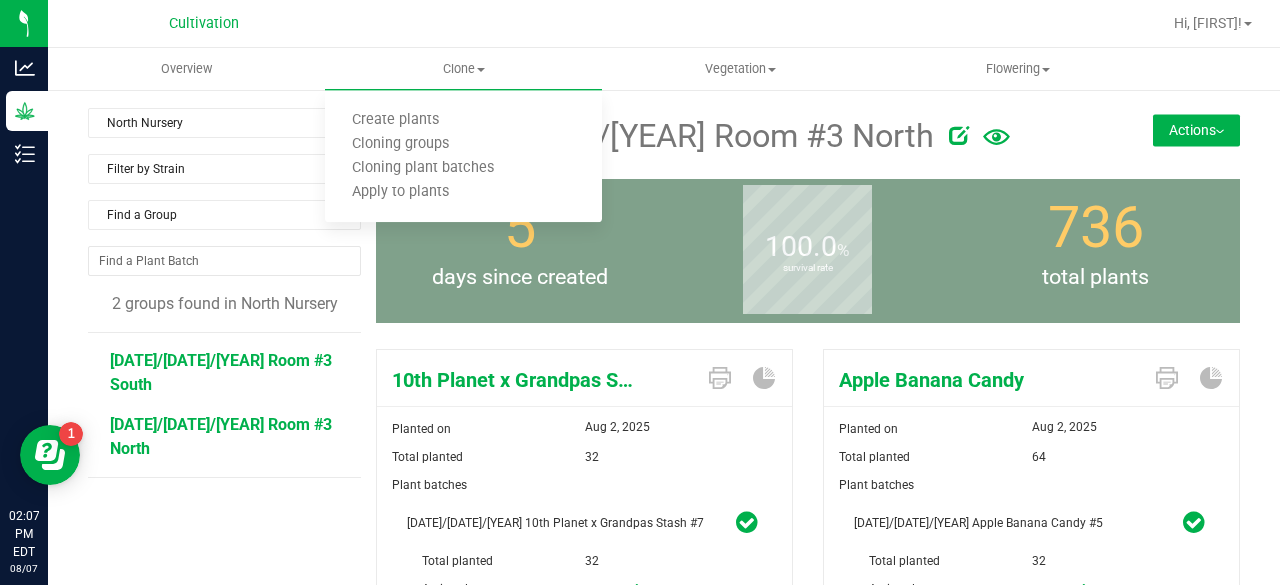 click on "[DATE]/[DATE]/[YEAR] Room #3 South" at bounding box center [221, 372] 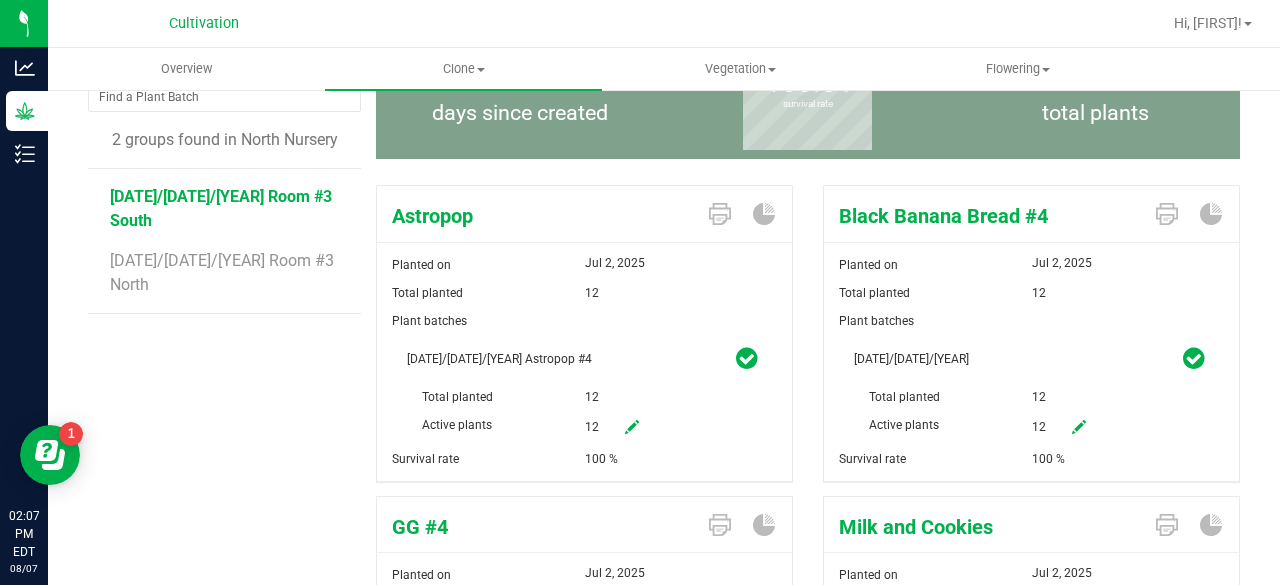 scroll, scrollTop: 0, scrollLeft: 0, axis: both 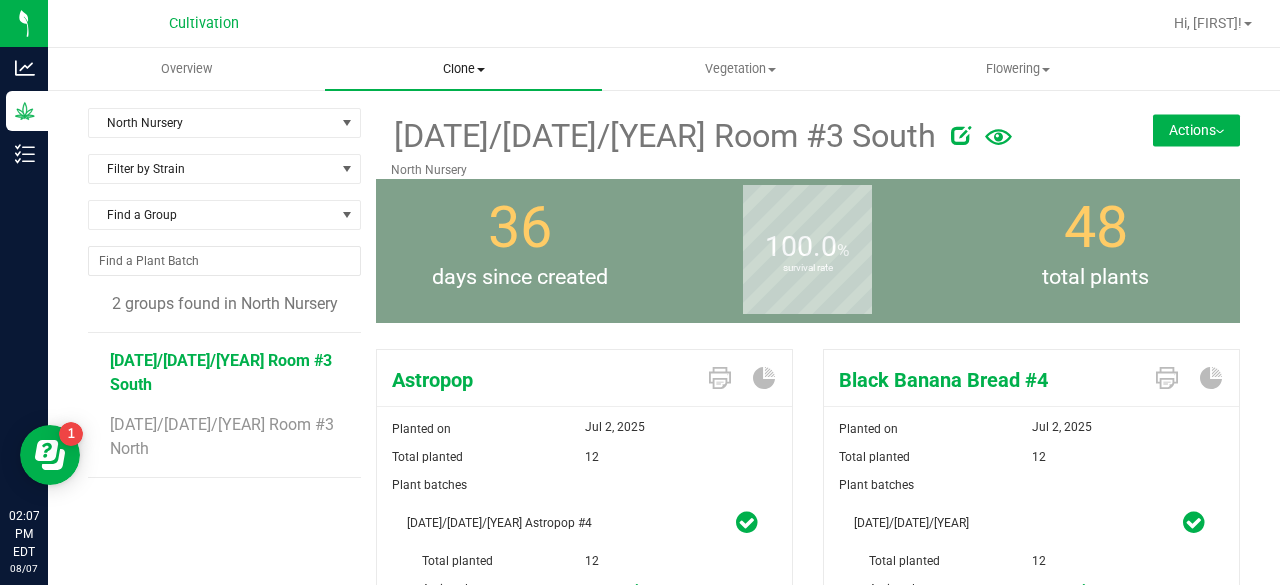 click on "Clone" at bounding box center [463, 69] 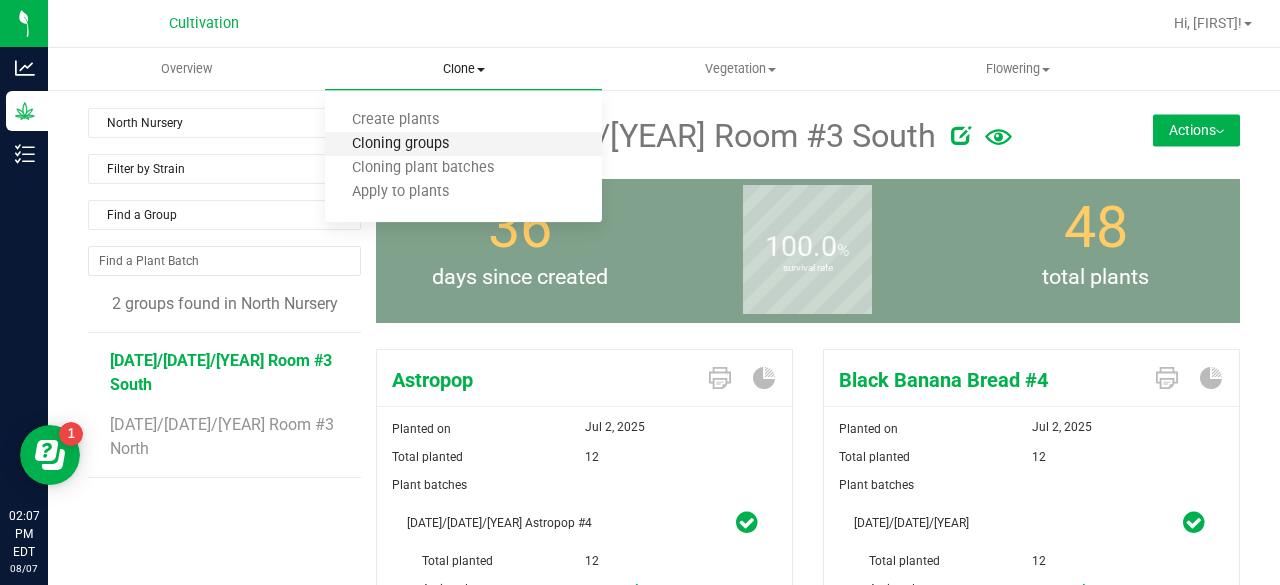 click on "Cloning groups" at bounding box center (400, 144) 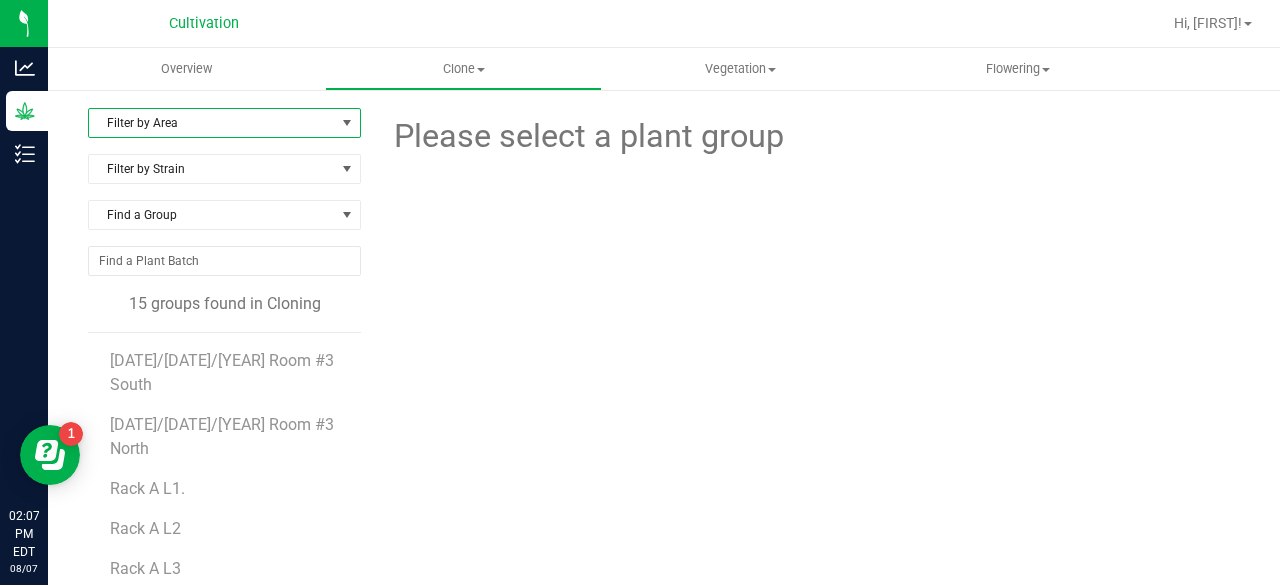 click on "Filter by Area" at bounding box center (212, 123) 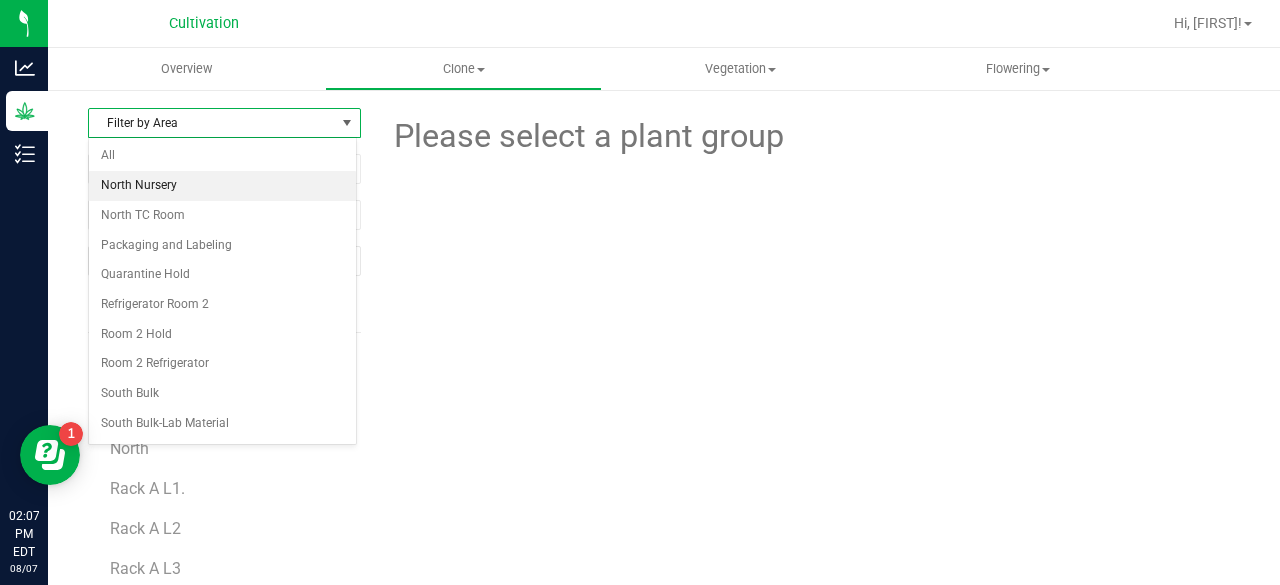 click on "North Nursery" at bounding box center (222, 186) 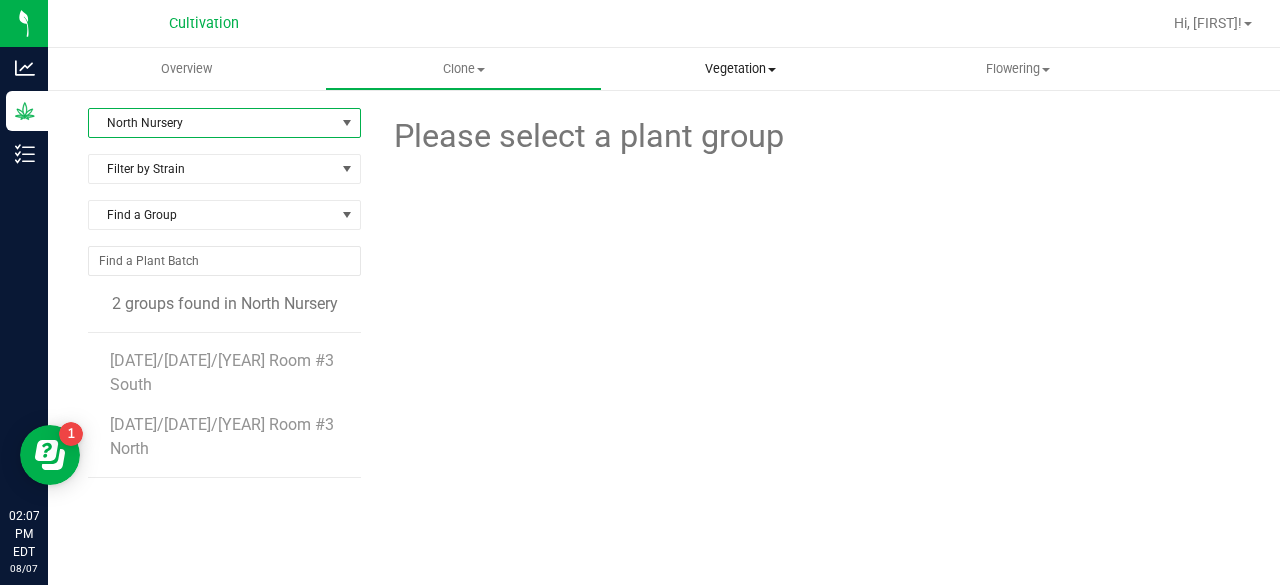 click on "Vegetation" at bounding box center [740, 69] 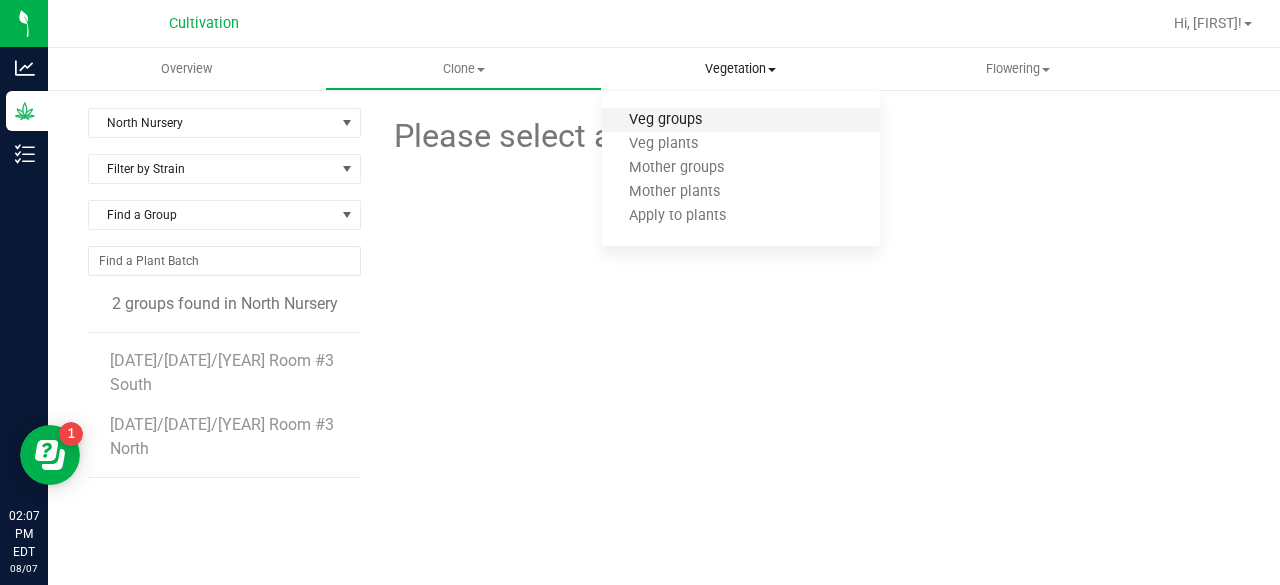 click on "Veg groups" at bounding box center (665, 120) 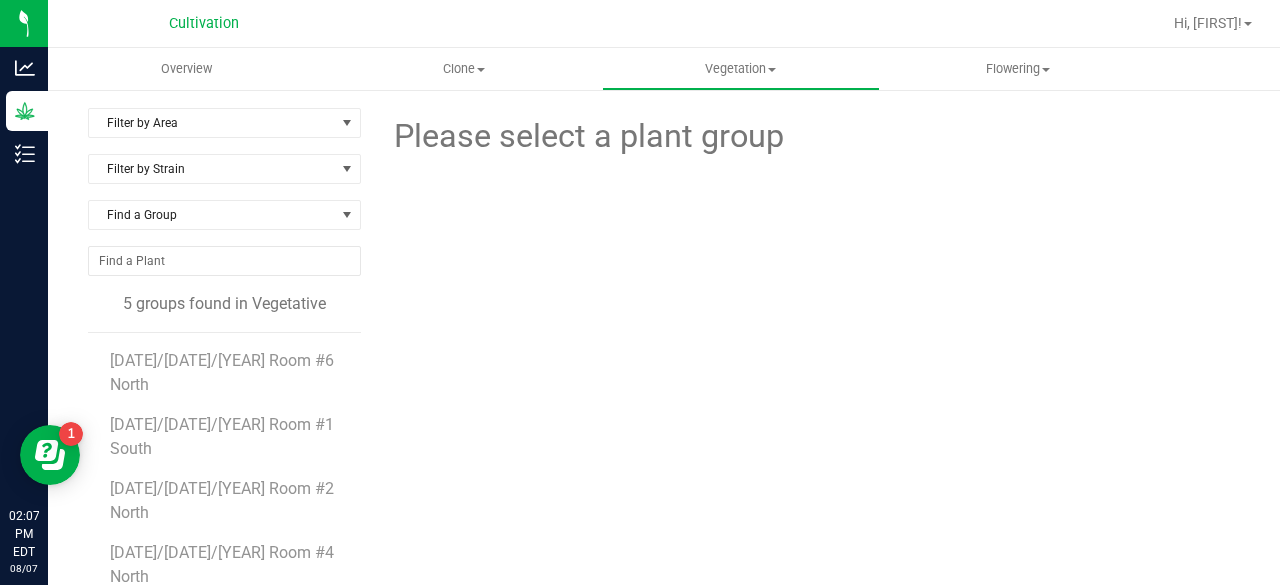 click on "[DATE]/[DATE]/[YEAR] Room #4 South" at bounding box center (221, 628) 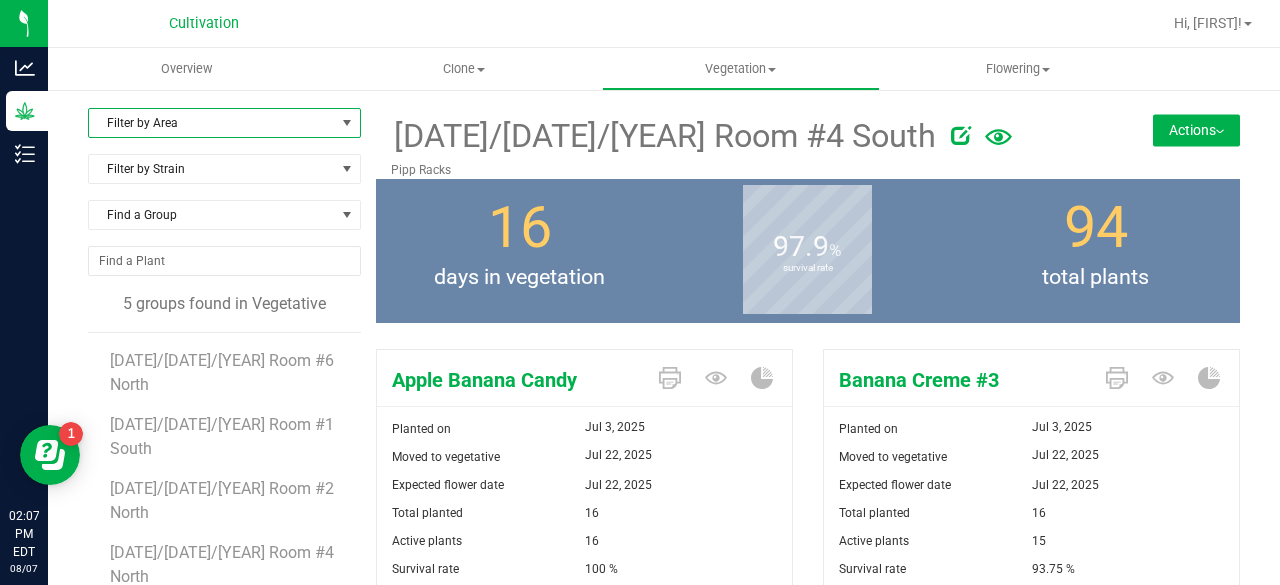 click on "Filter by Area" at bounding box center [212, 123] 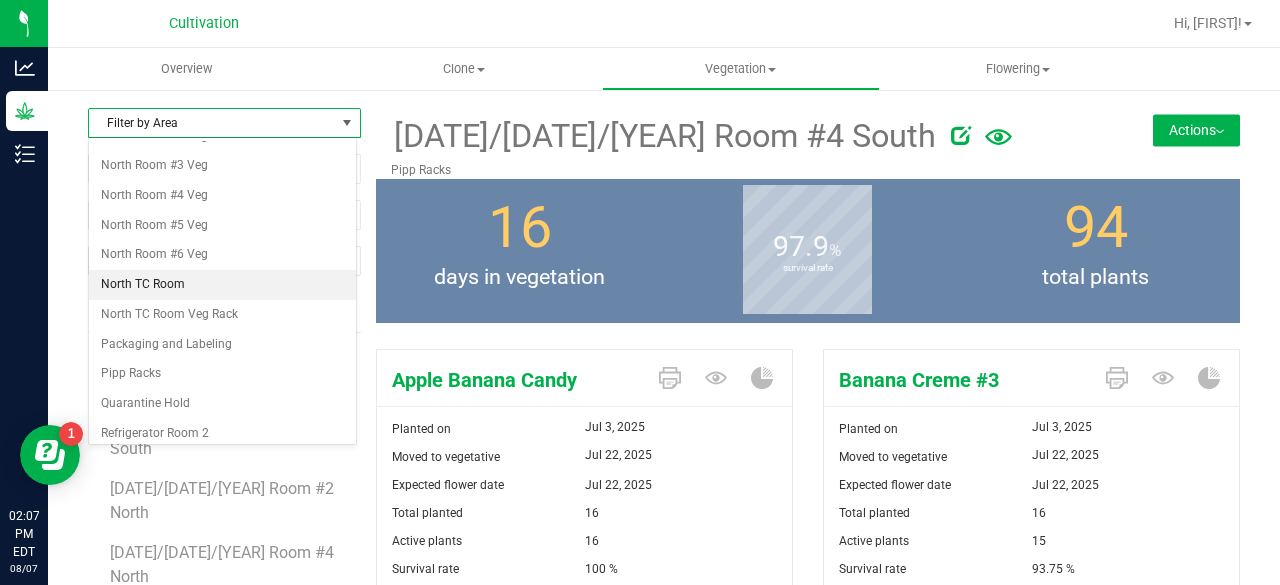 scroll, scrollTop: 180, scrollLeft: 0, axis: vertical 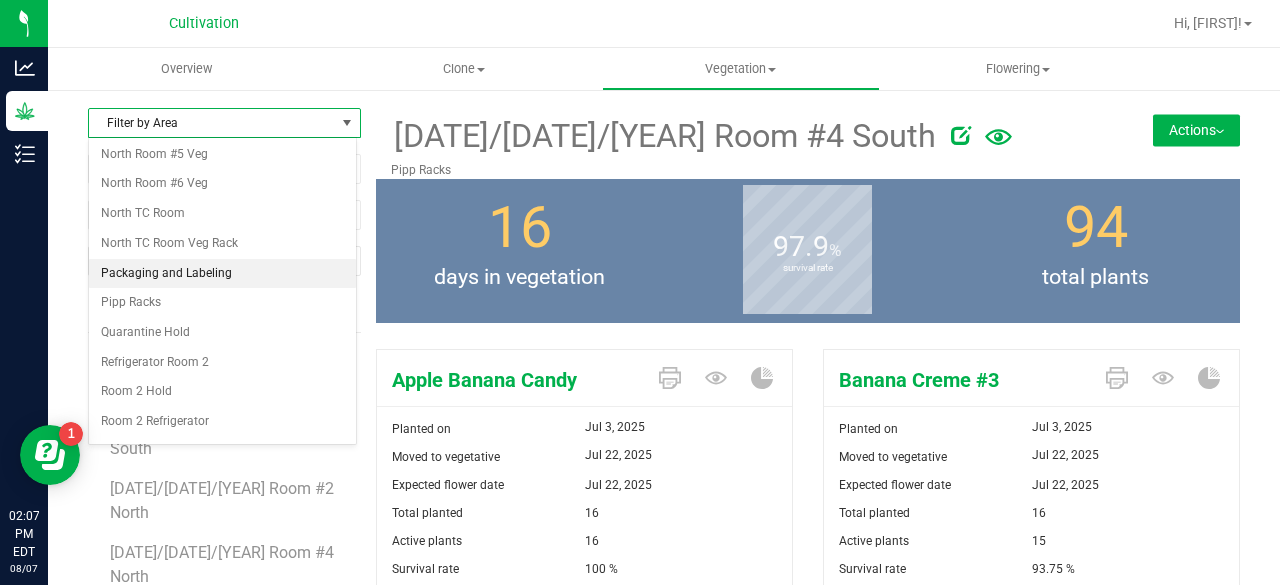 click on "Packaging and Labeling" at bounding box center [222, 274] 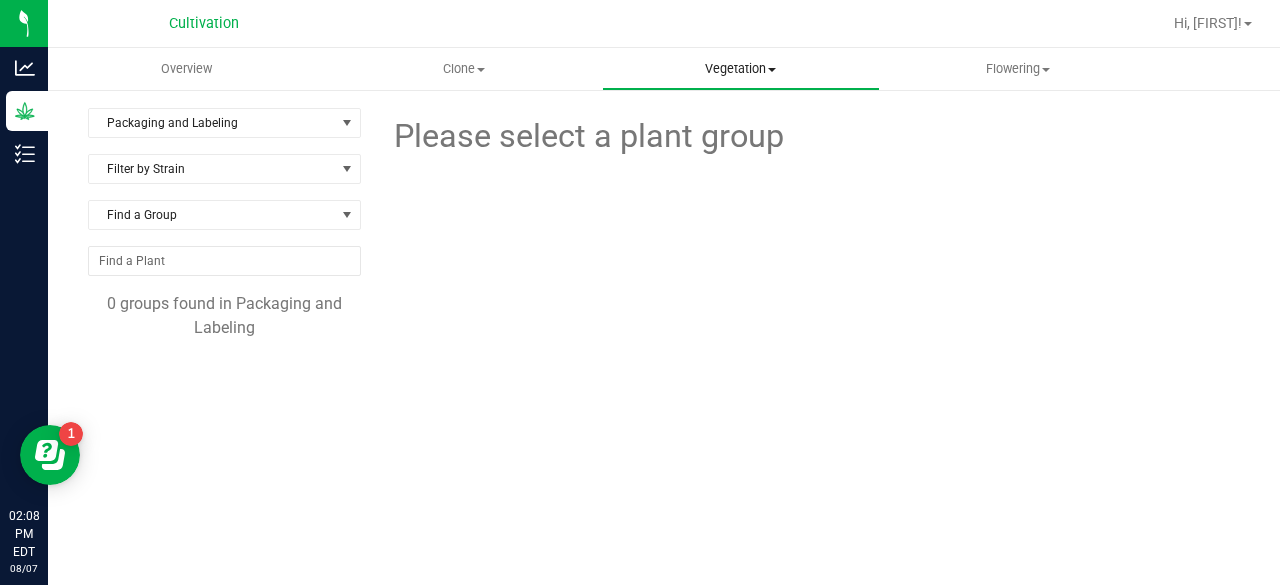 click on "Vegetation
Veg groups
Veg plants
Mother groups
Mother plants
Apply to plants" at bounding box center (740, 69) 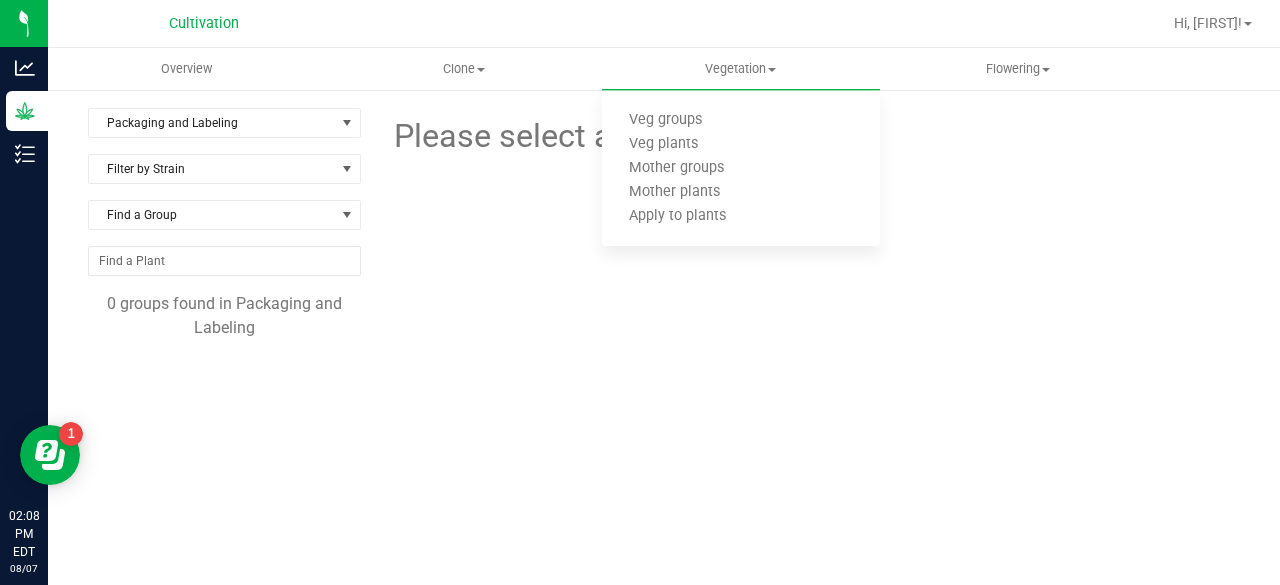 click on "Packaging and Labeling Filter by Area All Kitchen North Room #1 Veg North Room #2 Veg North Room #3 Veg North Room #4 Veg North Room #5 Veg North Room #6 Veg North TC Room North TC Room Veg Rack Packaging and Labeling Pipp Racks Quarantine Hold Refrigerator Room 2 Room 2 Hold Room 2 Refrigerator South Bulk South Bulk-Lab Material South Bulk-Lab Material Rm 2 South Bulk-Packaging South Bulk-Preroll South Bulk-Preroll Material South Retail Inventory South Retail-Unusable South Room #1 South Room #2 South Room #3 South Room #4 South Room #5 South Veg Room
Filter by Strain
Find a Group
[NUMBER]
groups
found in Packaging and Labeling" at bounding box center [664, 408] 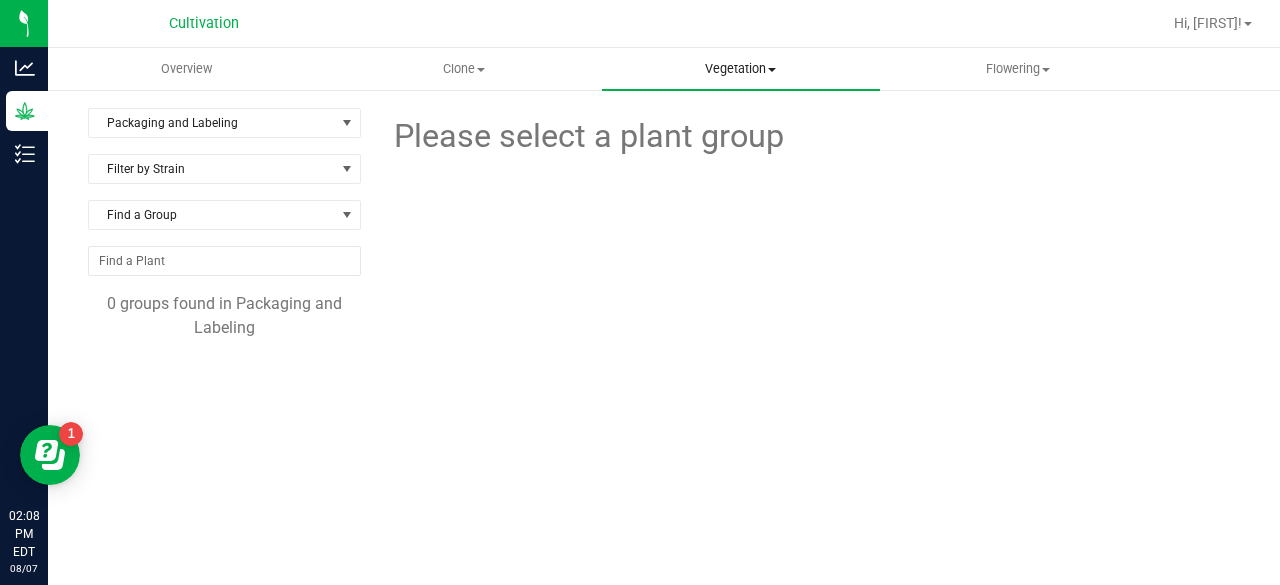 click on "Vegetation" at bounding box center [740, 69] 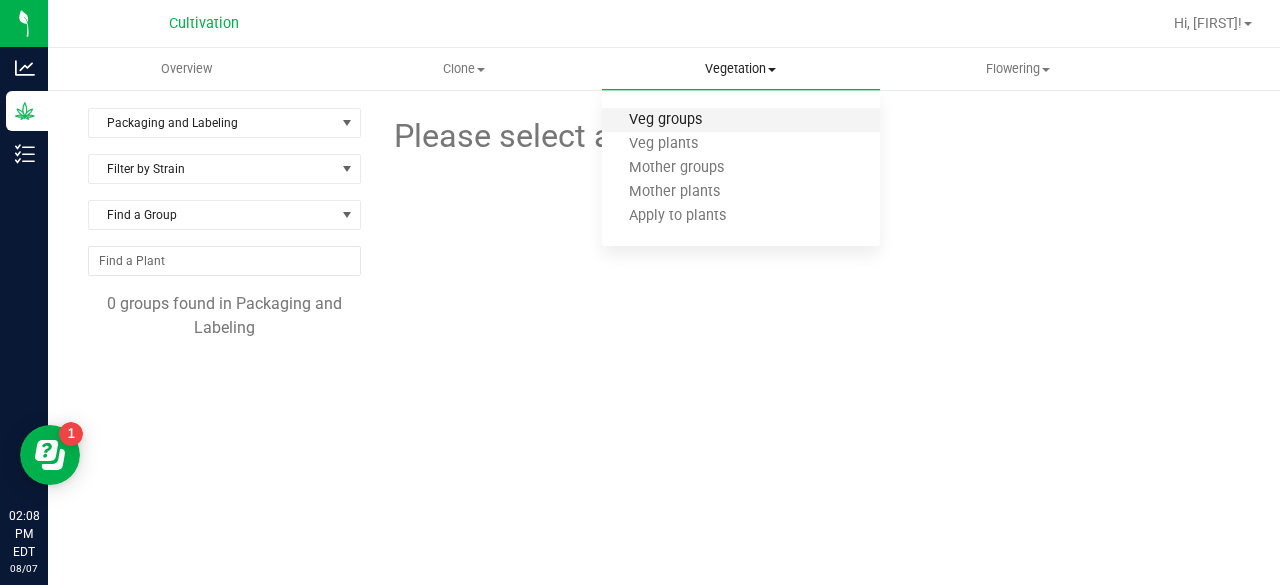 click on "Veg groups" at bounding box center [665, 120] 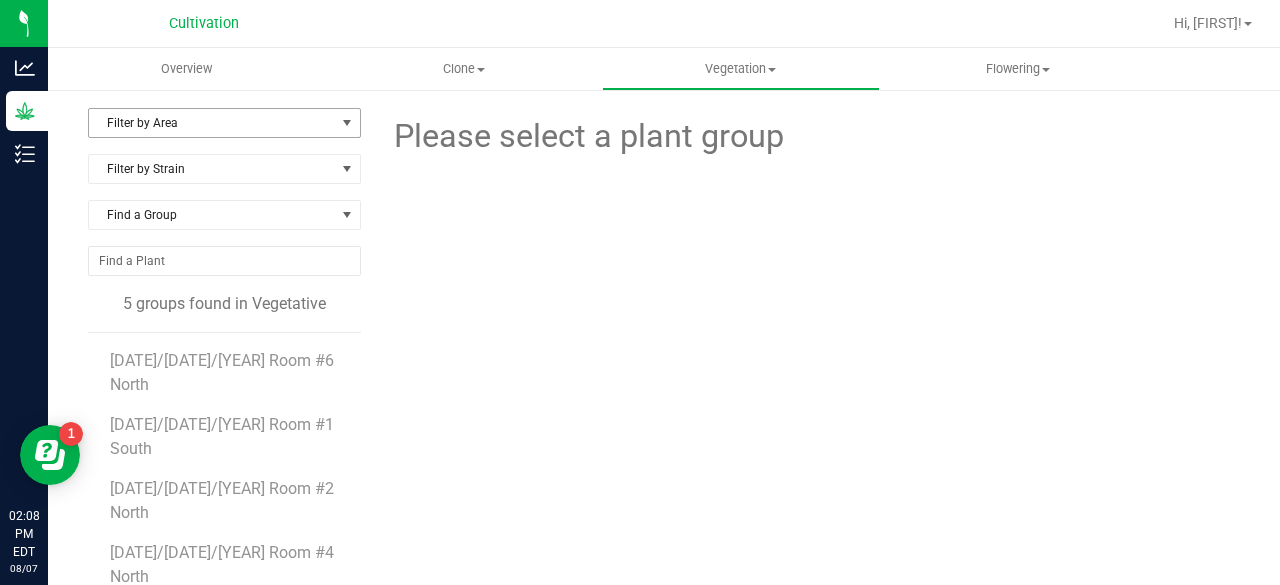 click on "Filter by Area" at bounding box center (212, 123) 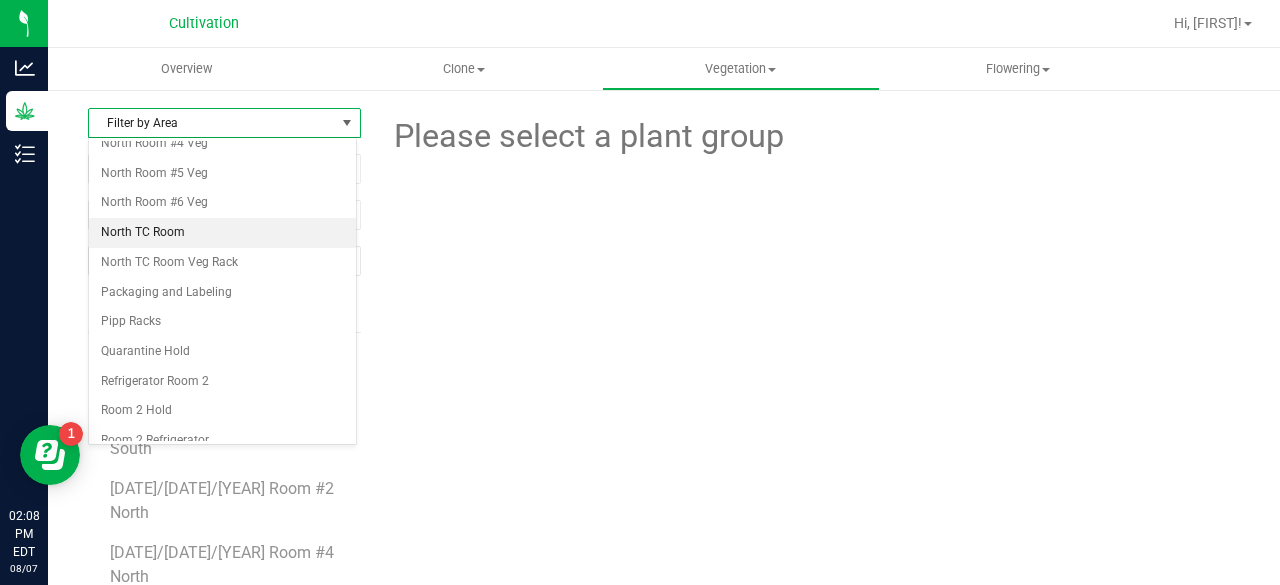 scroll, scrollTop: 162, scrollLeft: 0, axis: vertical 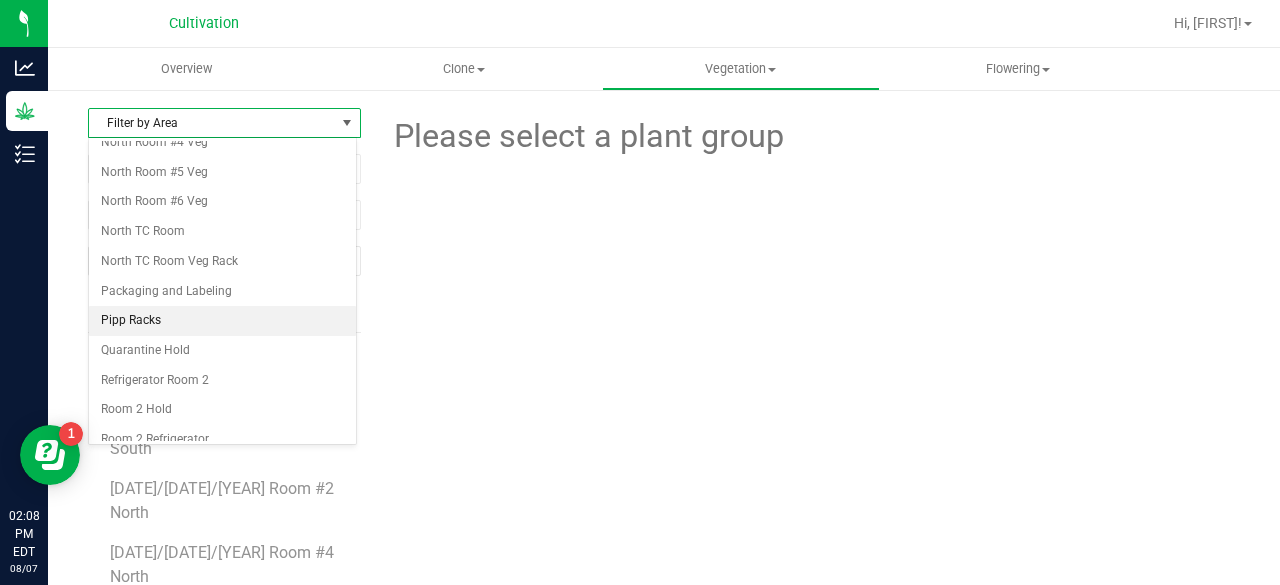 click on "Pipp Racks" at bounding box center [222, 321] 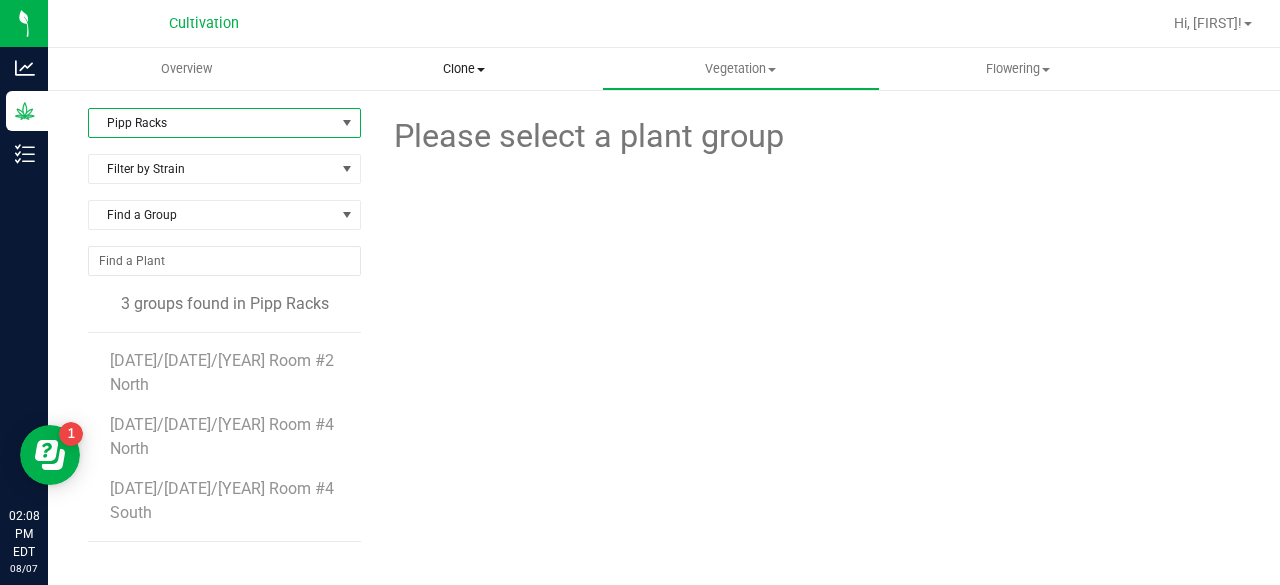 click on "Clone
Create plants
Cloning groups
Cloning plant batches
Apply to plants" at bounding box center (463, 69) 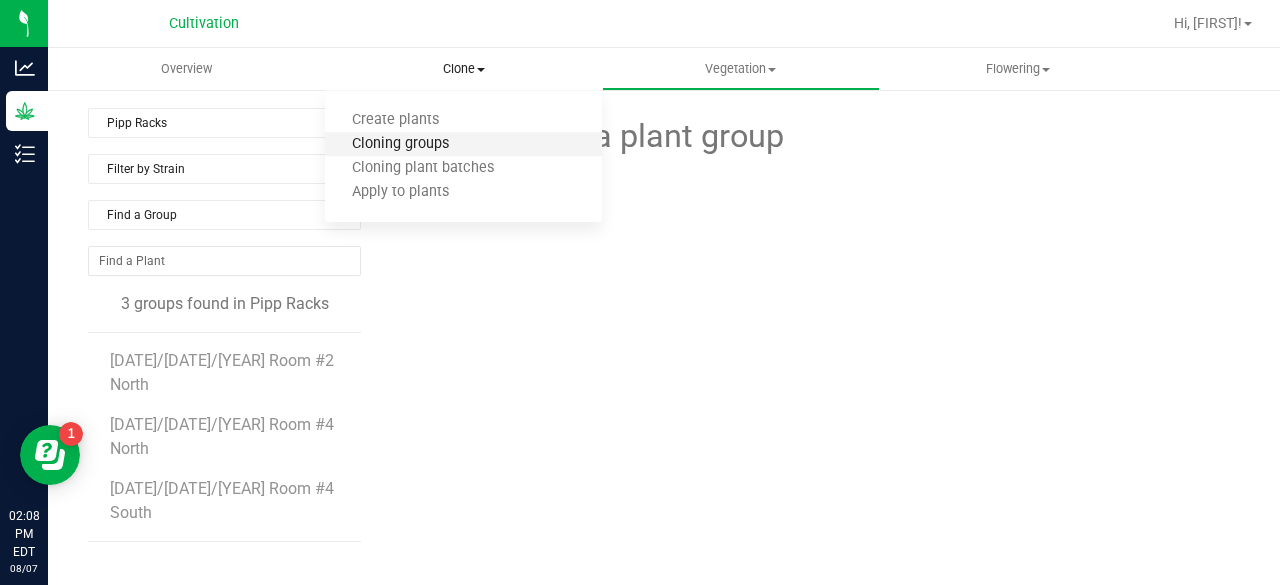 click on "Cloning groups" at bounding box center [400, 144] 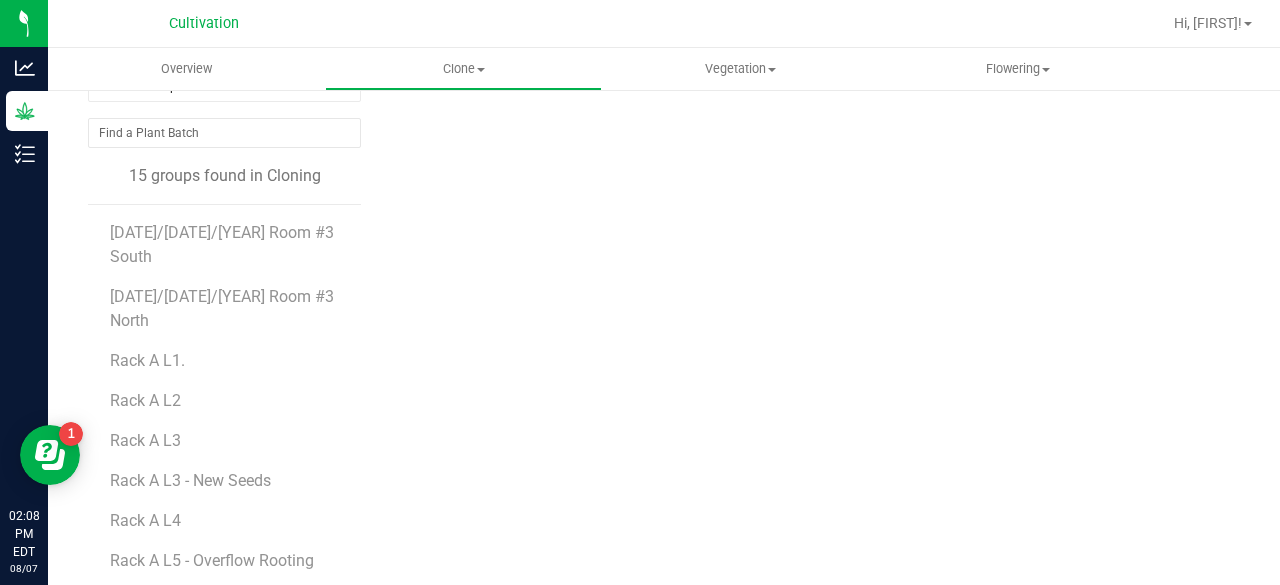 scroll, scrollTop: 0, scrollLeft: 0, axis: both 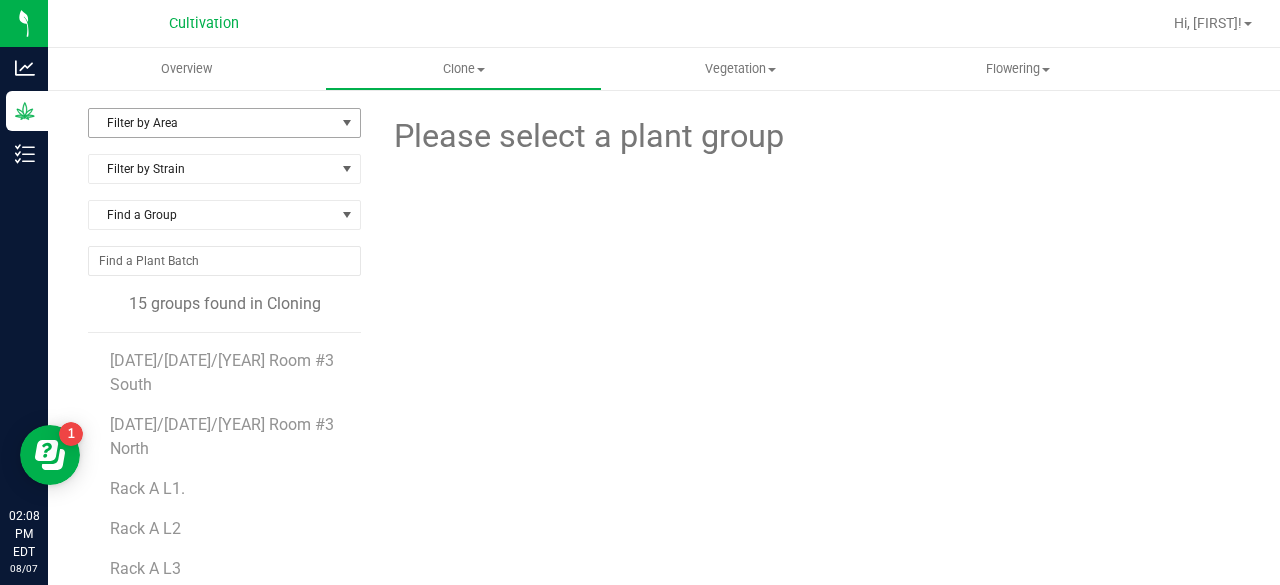 click on "Filter by Area" at bounding box center (212, 123) 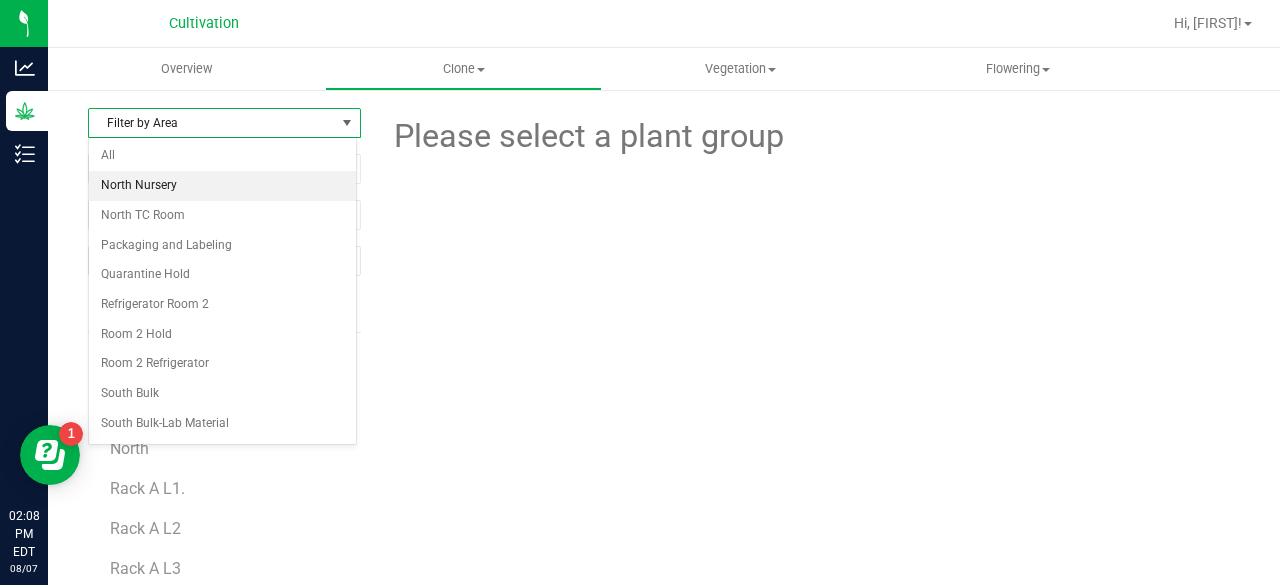 click on "North Nursery" at bounding box center [222, 186] 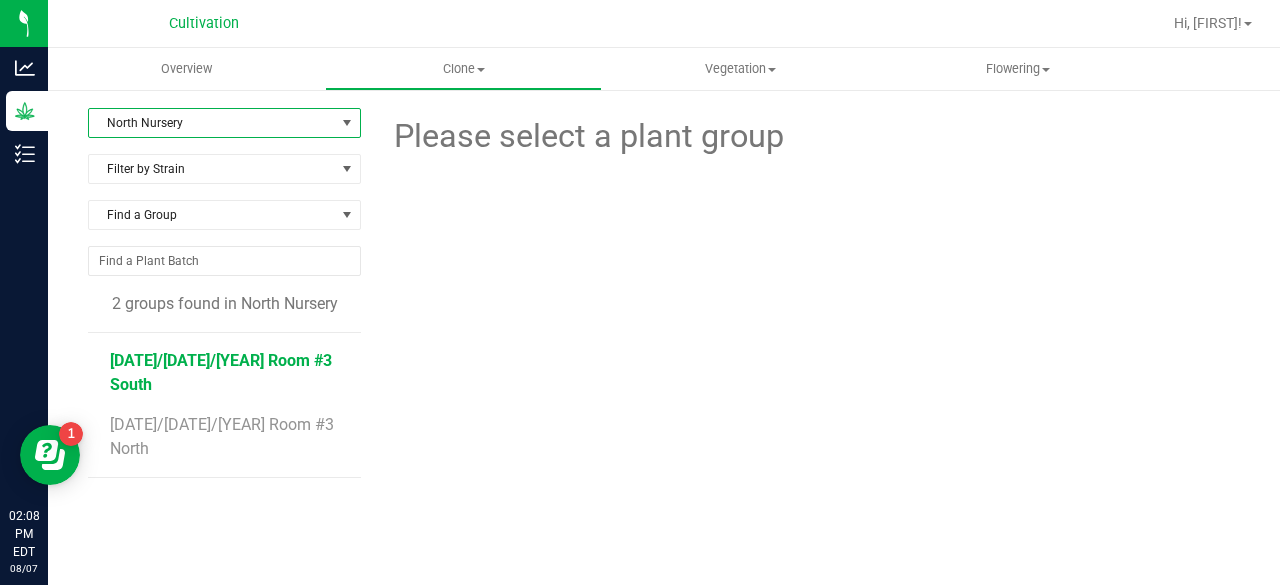 click on "[DATE]/[DATE]/[YEAR] Room #3 South" at bounding box center [221, 372] 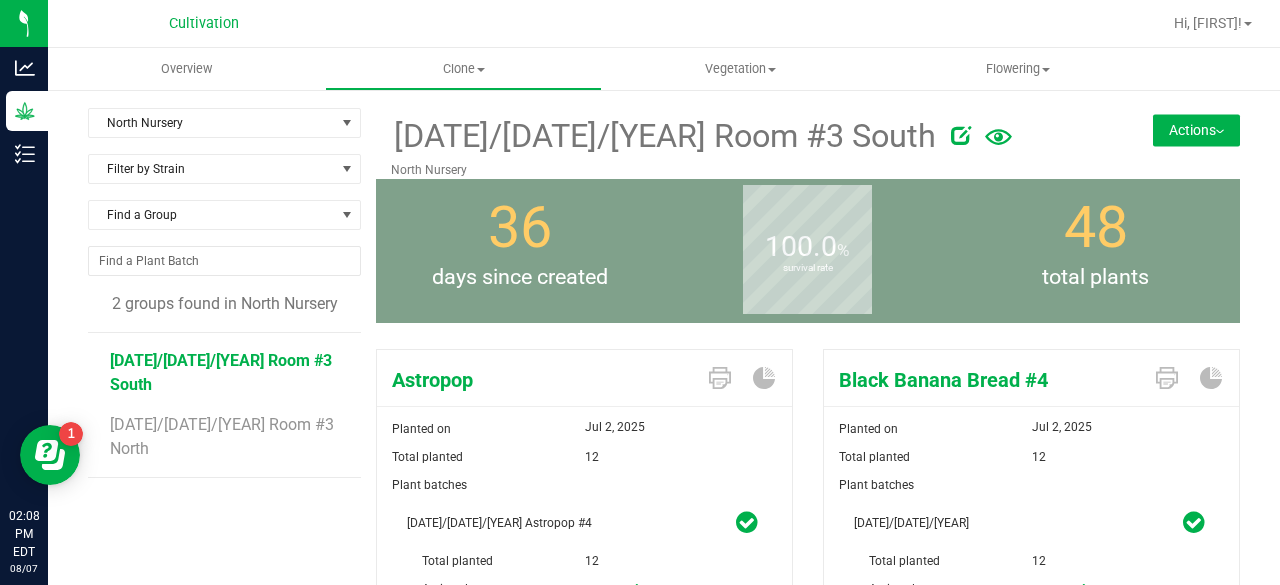 click on "Actions" at bounding box center [1196, 130] 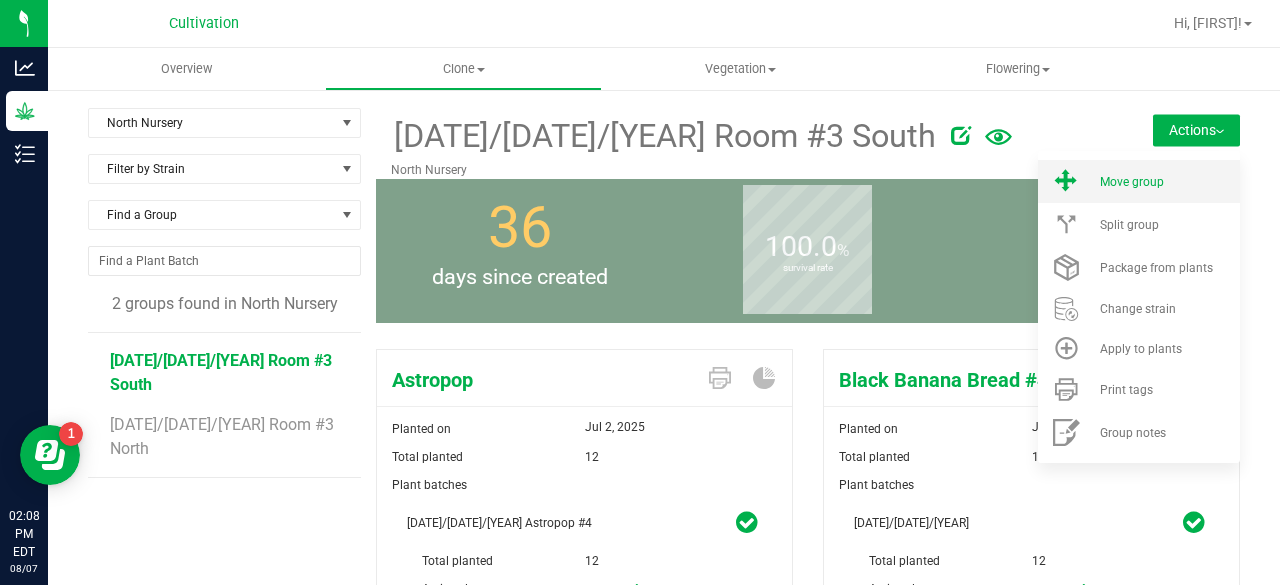 click on "Move group" at bounding box center (1168, 182) 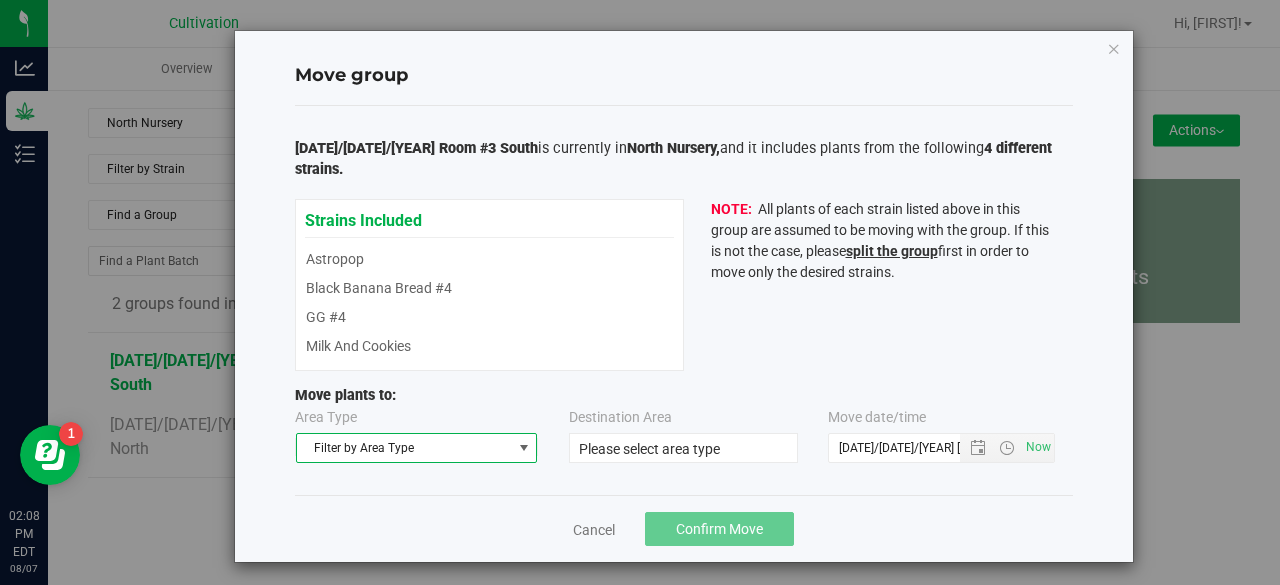 click on "Filter by Area Type" at bounding box center [404, 448] 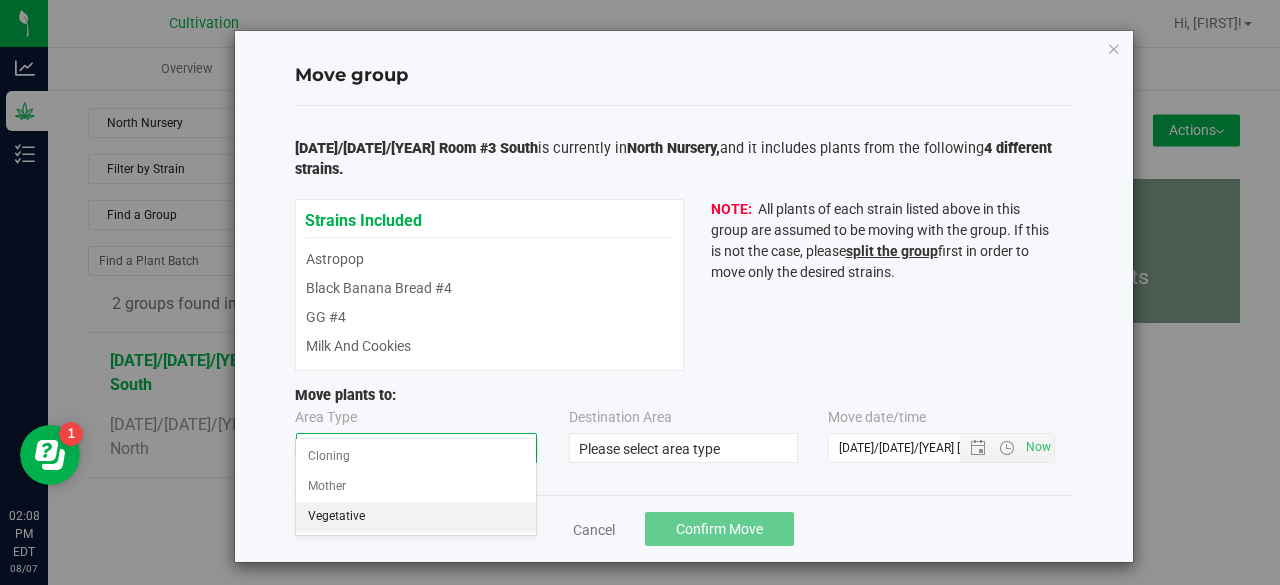 click on "Vegetative" at bounding box center (416, 517) 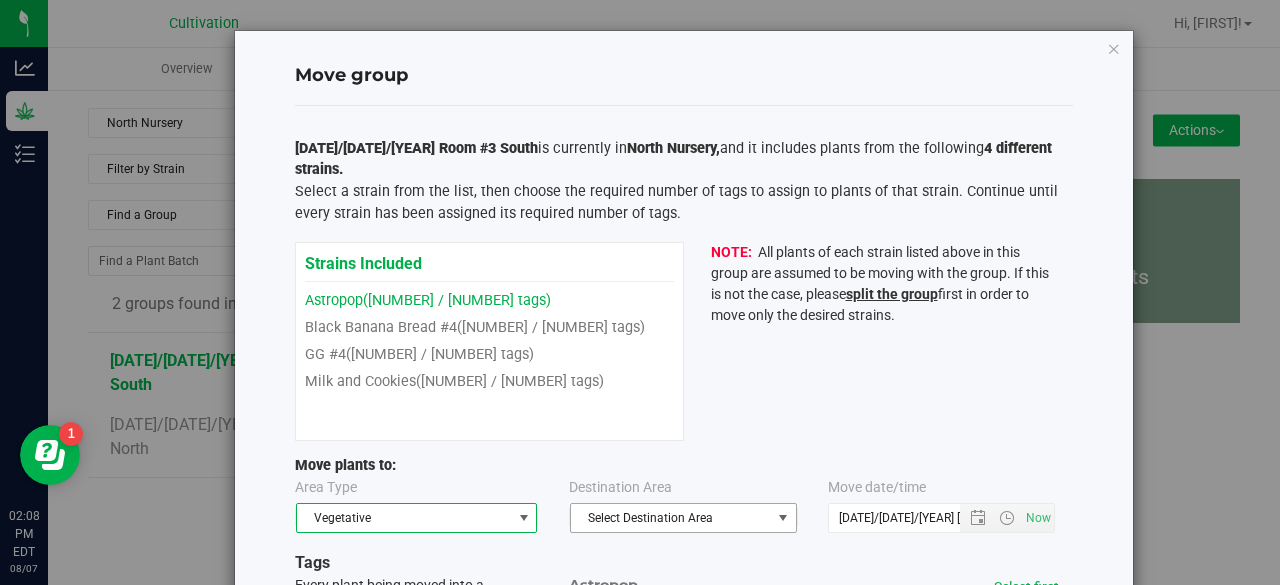 click on "Select Destination Area" at bounding box center [671, 518] 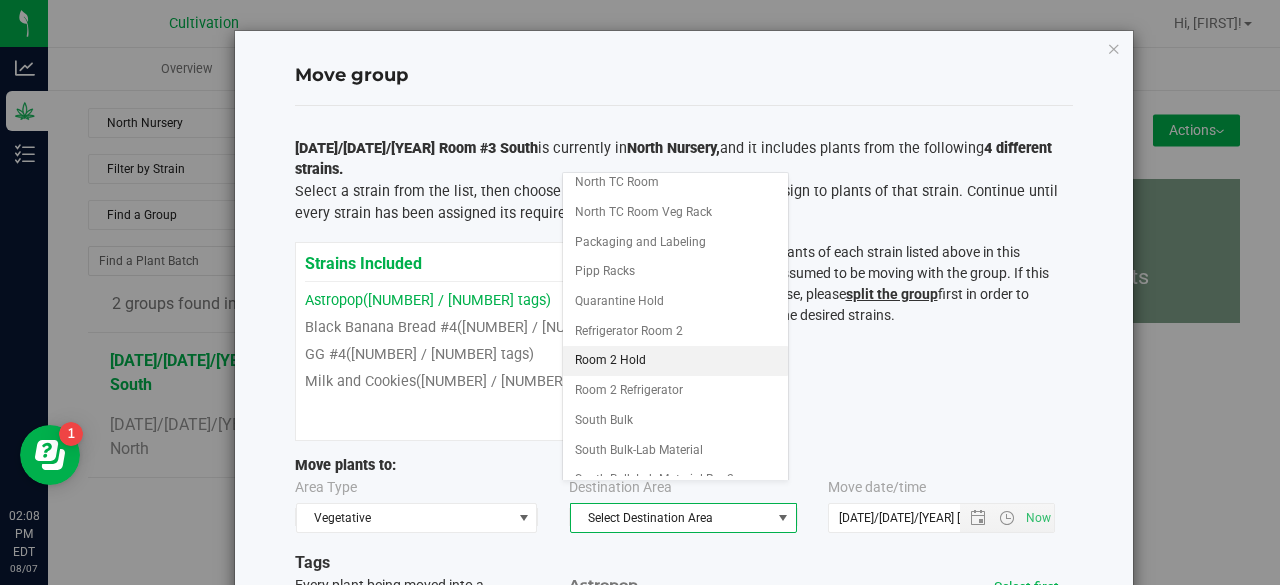 scroll, scrollTop: 181, scrollLeft: 0, axis: vertical 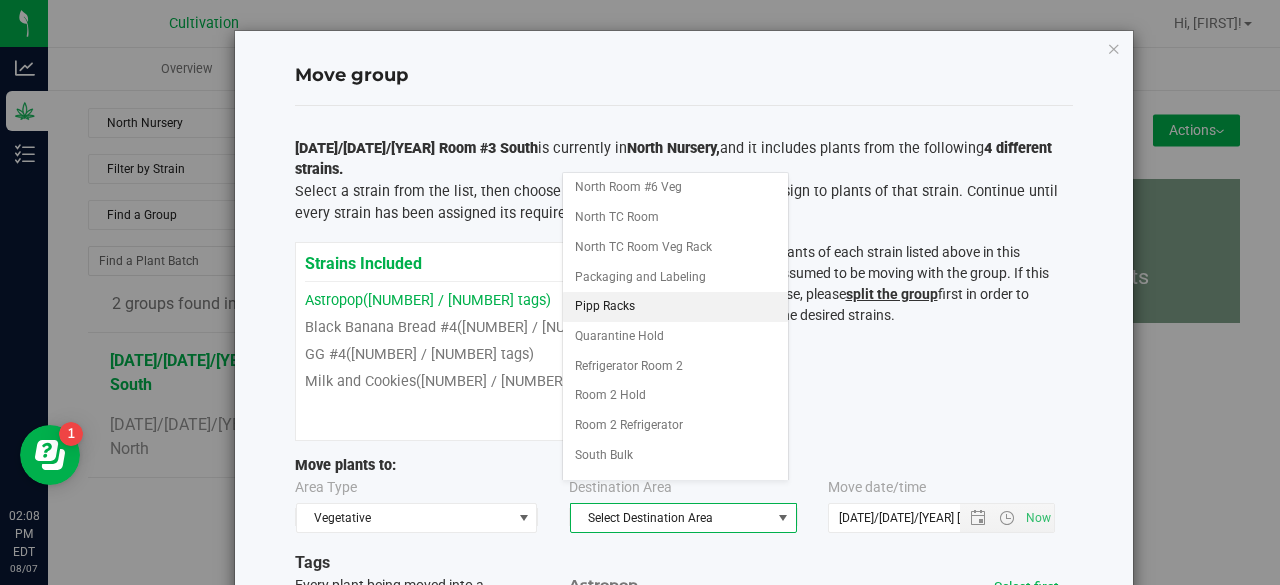 click on "Pipp Racks" at bounding box center (675, 307) 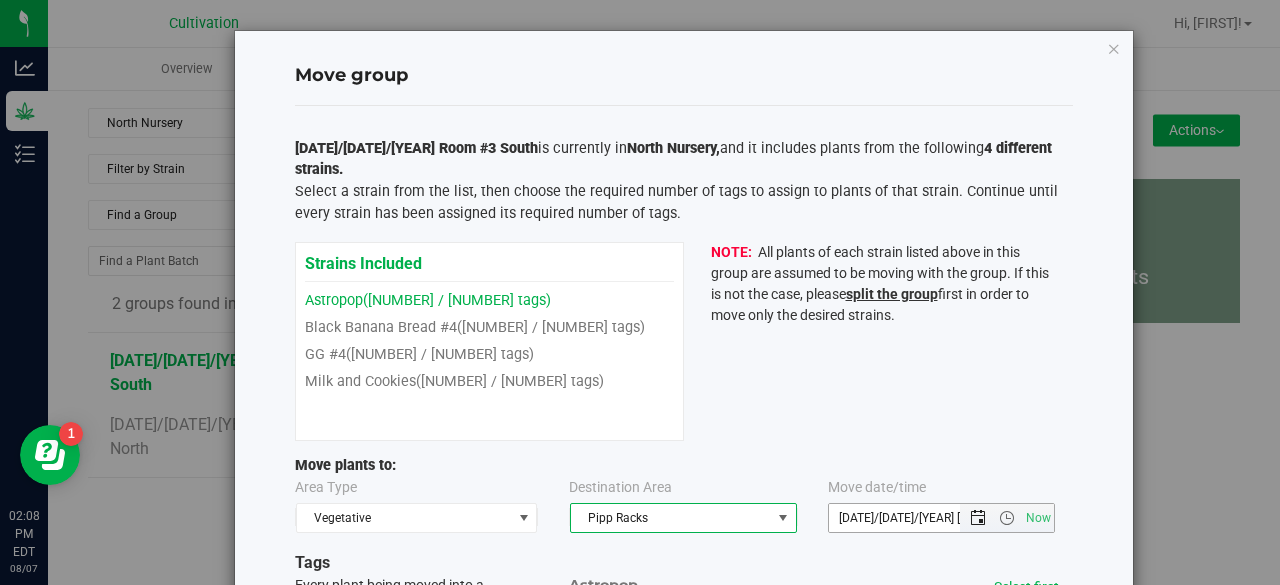 click at bounding box center (978, 518) 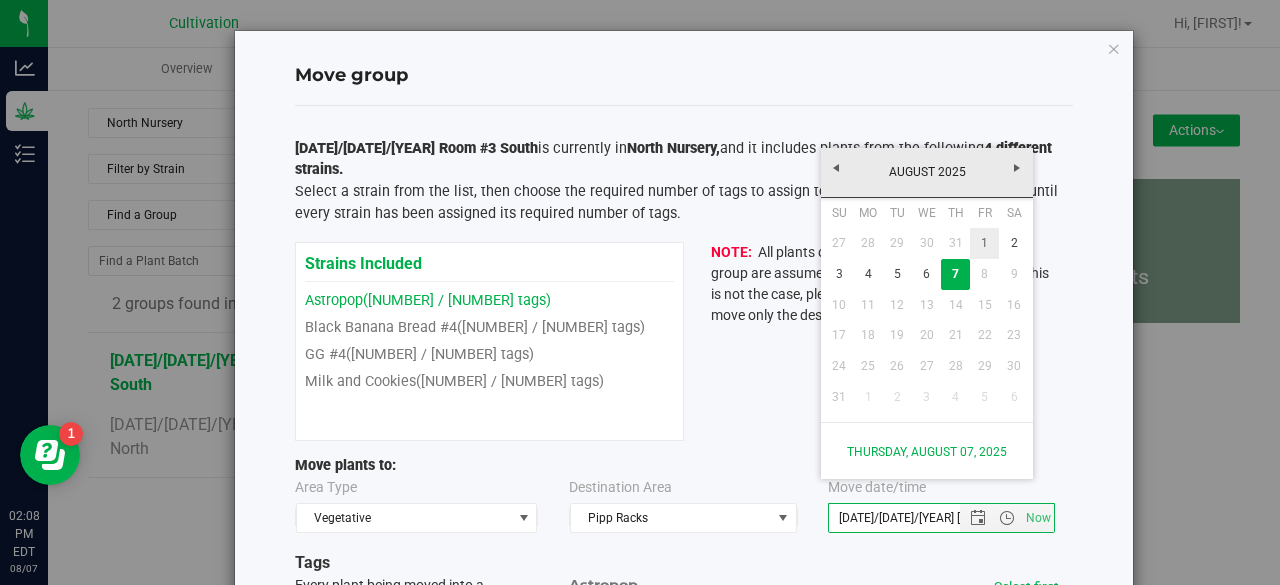 click on "1" at bounding box center (984, 243) 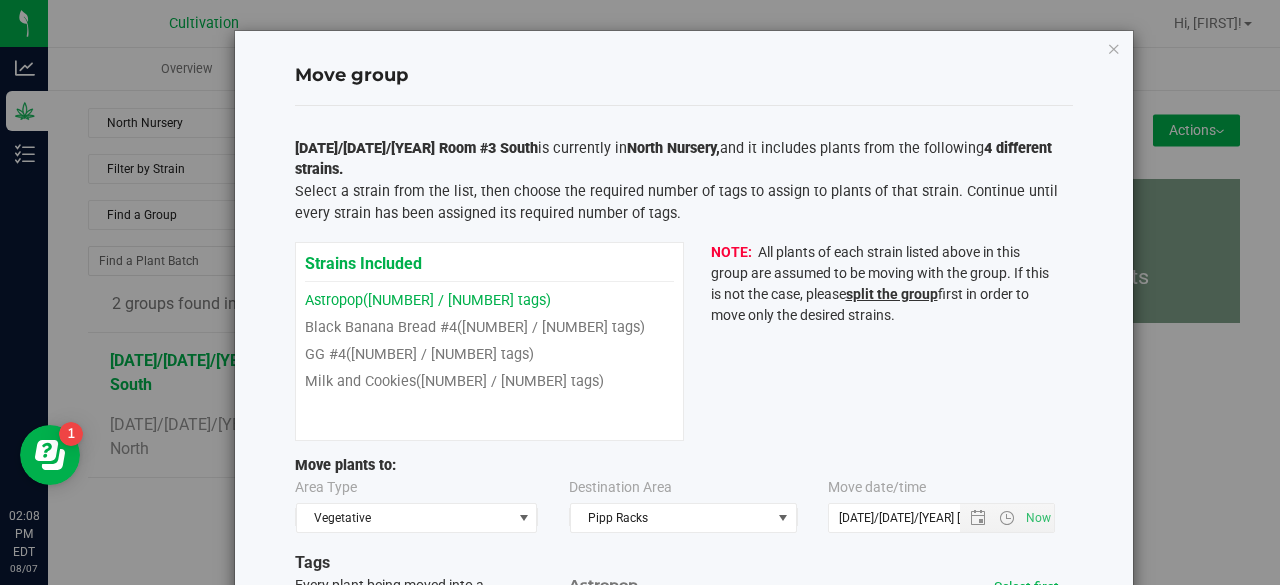 click on "Strains Included
Astropop
([NUMBER] / [NUMBER]
tags)
Black Banana Bread #4
([NUMBER] / [NUMBER]
tags)
GG #4" at bounding box center (684, 341) 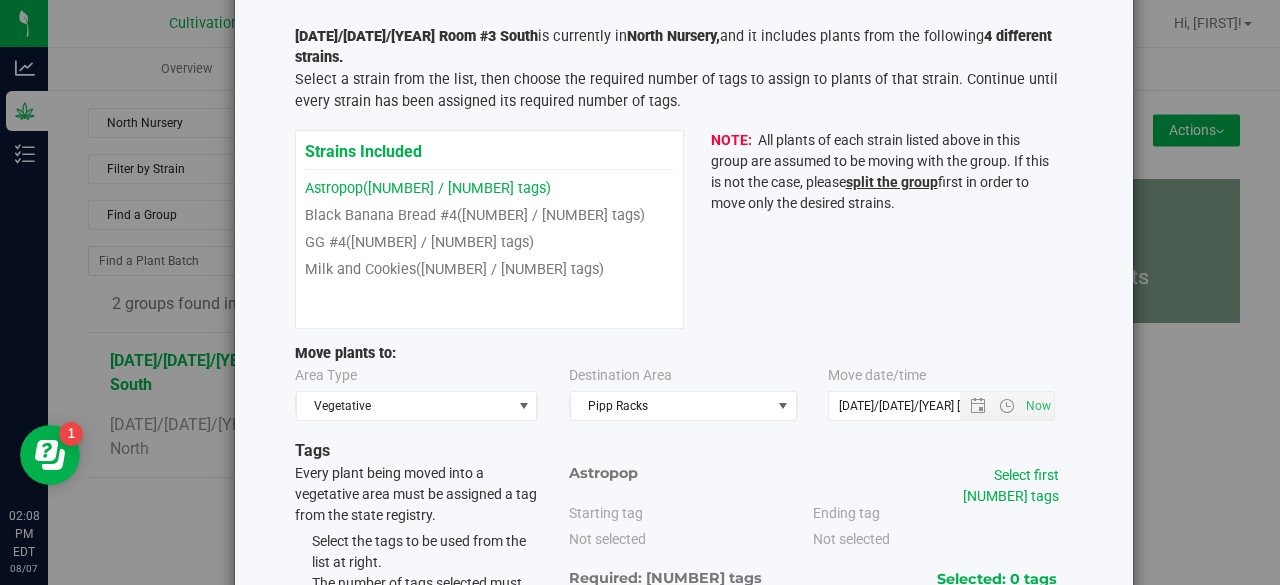 scroll, scrollTop: 116, scrollLeft: 0, axis: vertical 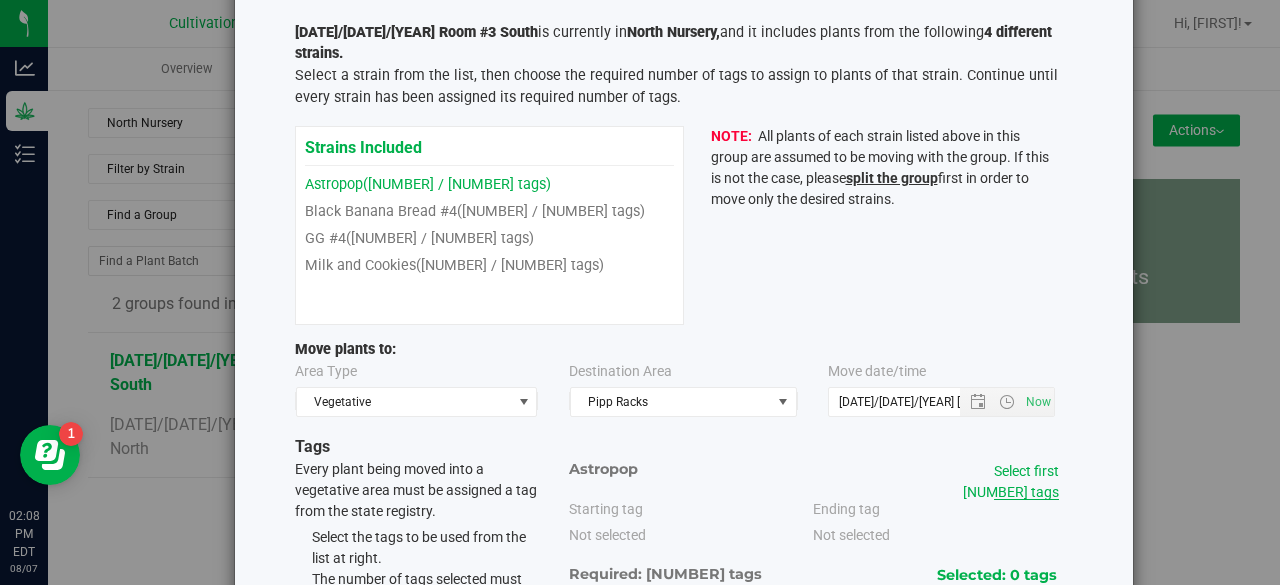 click on "Select first [NUMBER]
tags" at bounding box center [1011, 481] 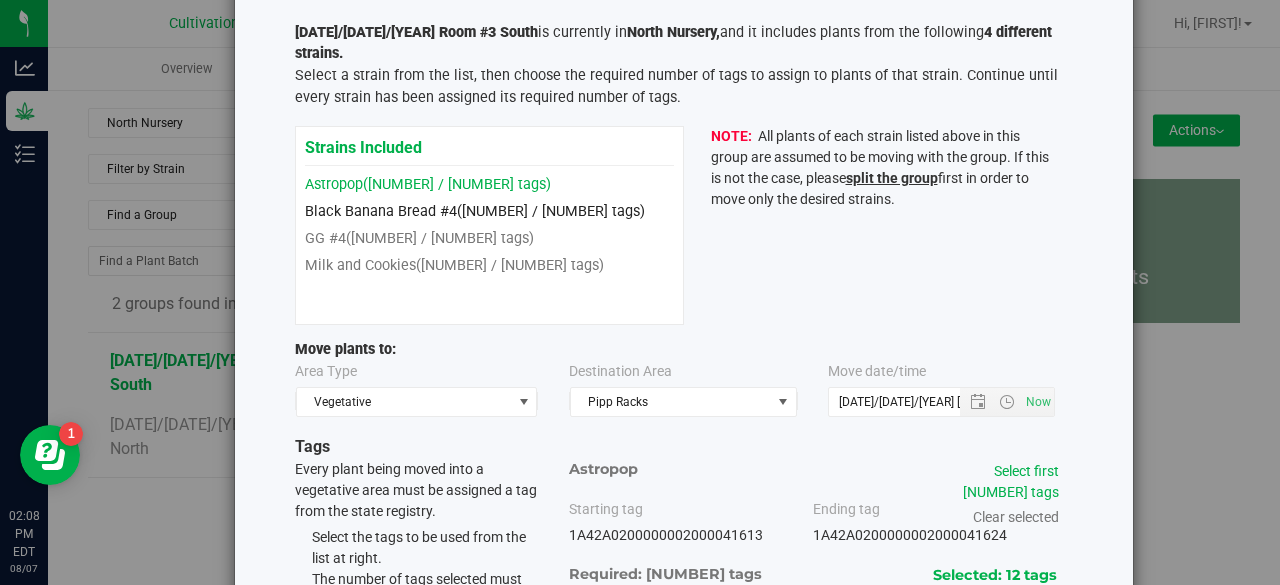 click on "([NUMBER] / [NUMBER]
tags)" at bounding box center (551, 211) 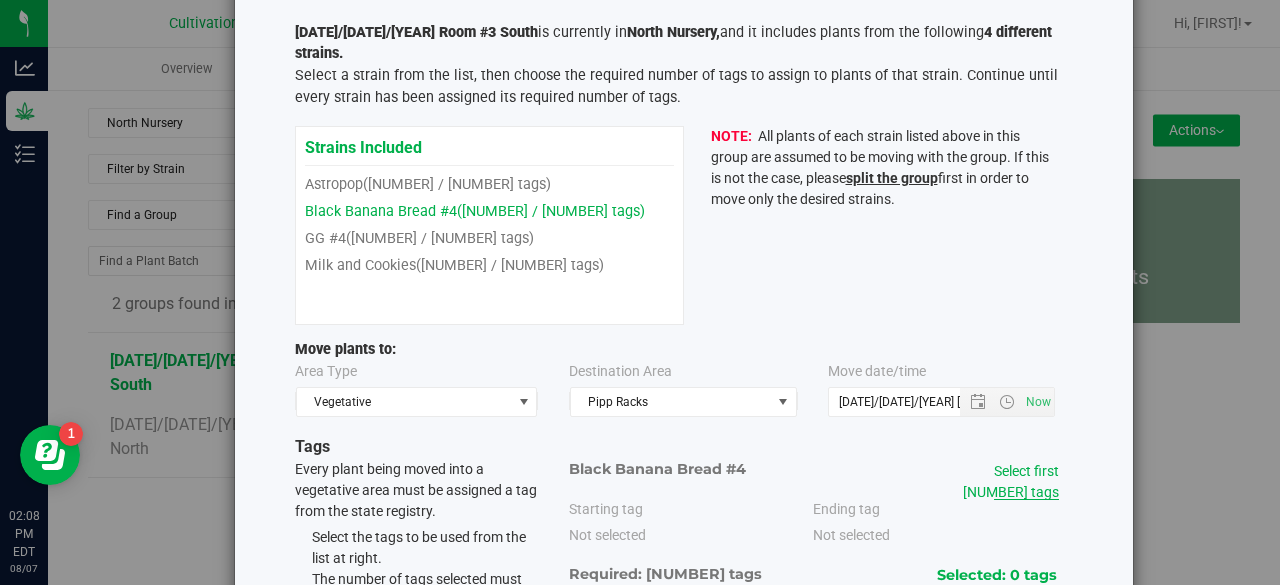 click on "Select first [NUMBER]
tags" at bounding box center (1011, 481) 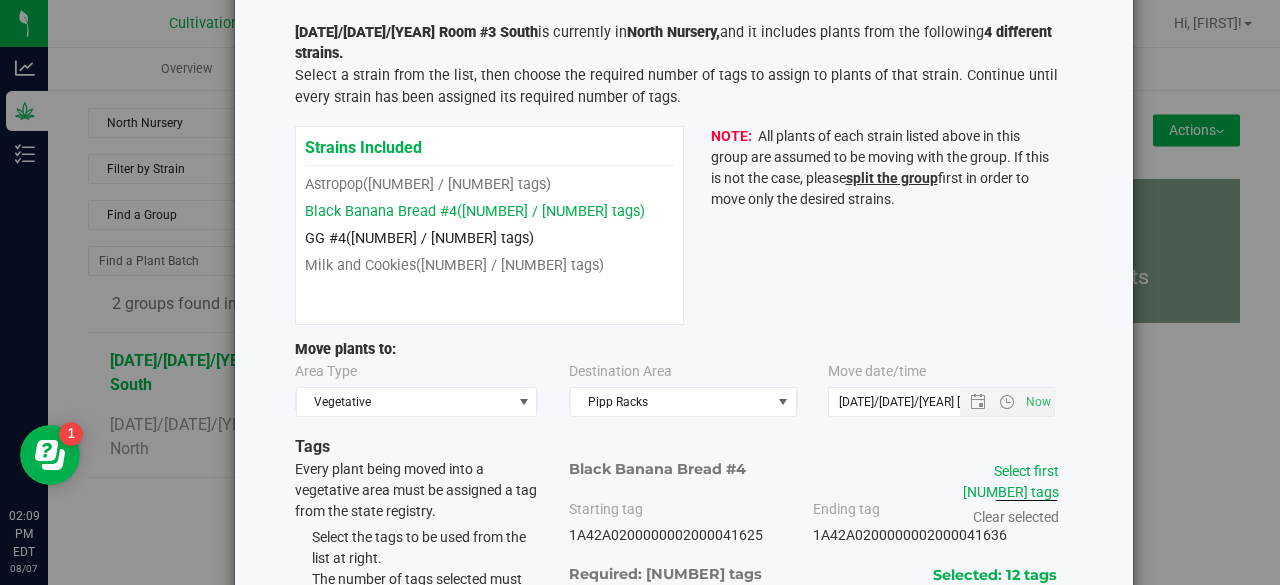 click on "GG #4
([NUMBER] / [NUMBER]
tags)" at bounding box center [489, 238] 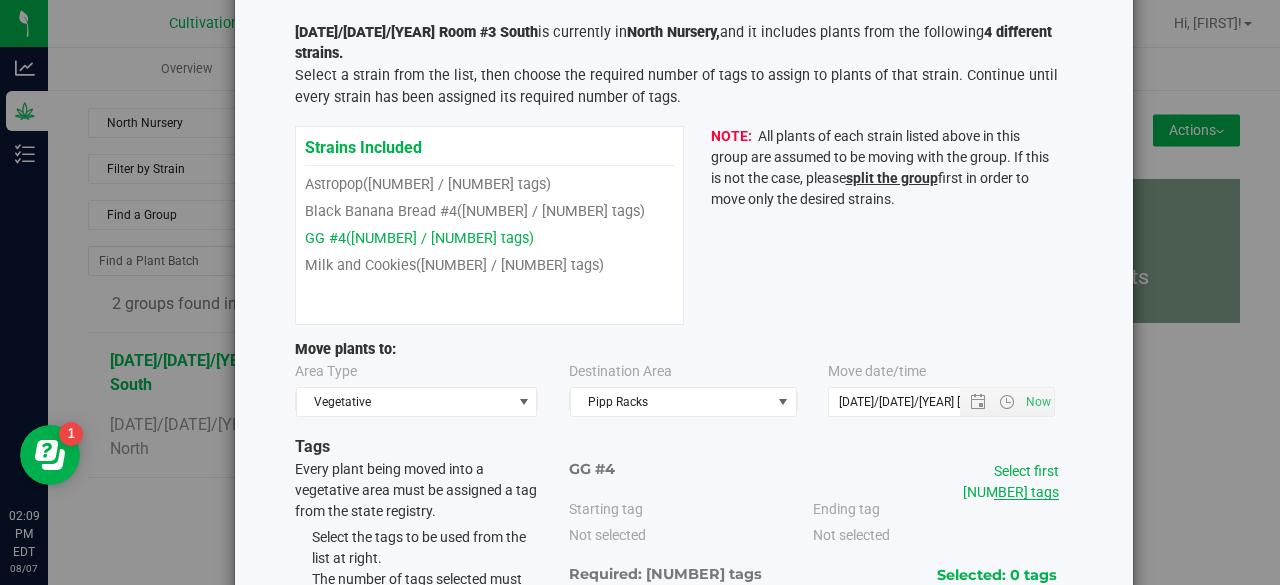 click on "Select first [NUMBER]
tags" at bounding box center [1011, 481] 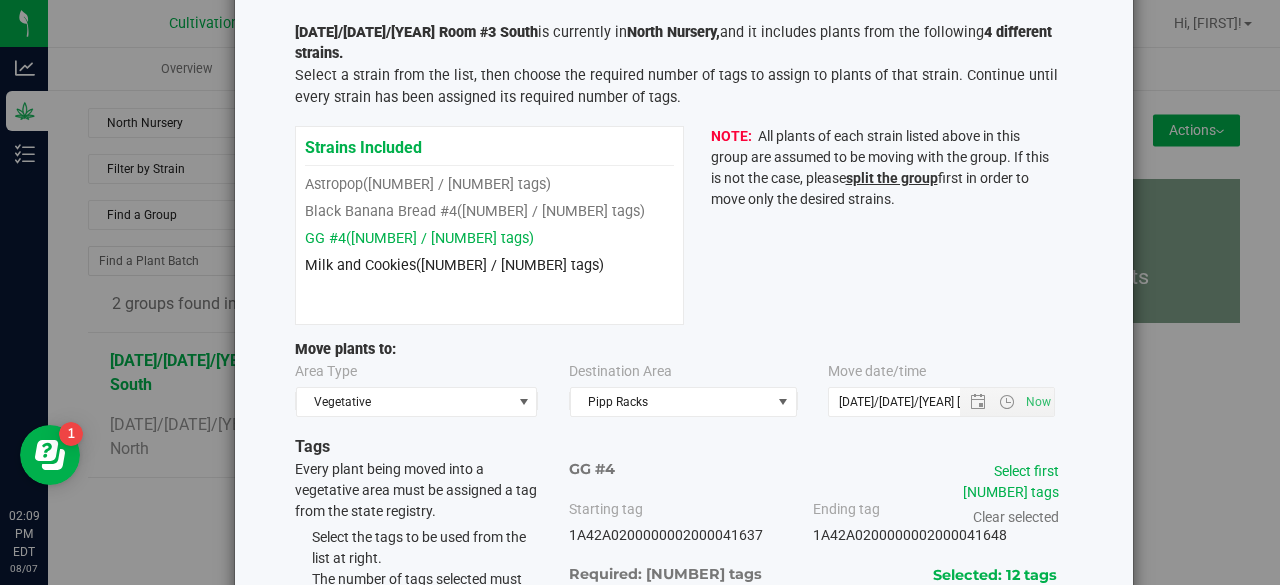 click on "Milk and Cookies
([NUMBER] / [NUMBER]
tags)" at bounding box center (454, 265) 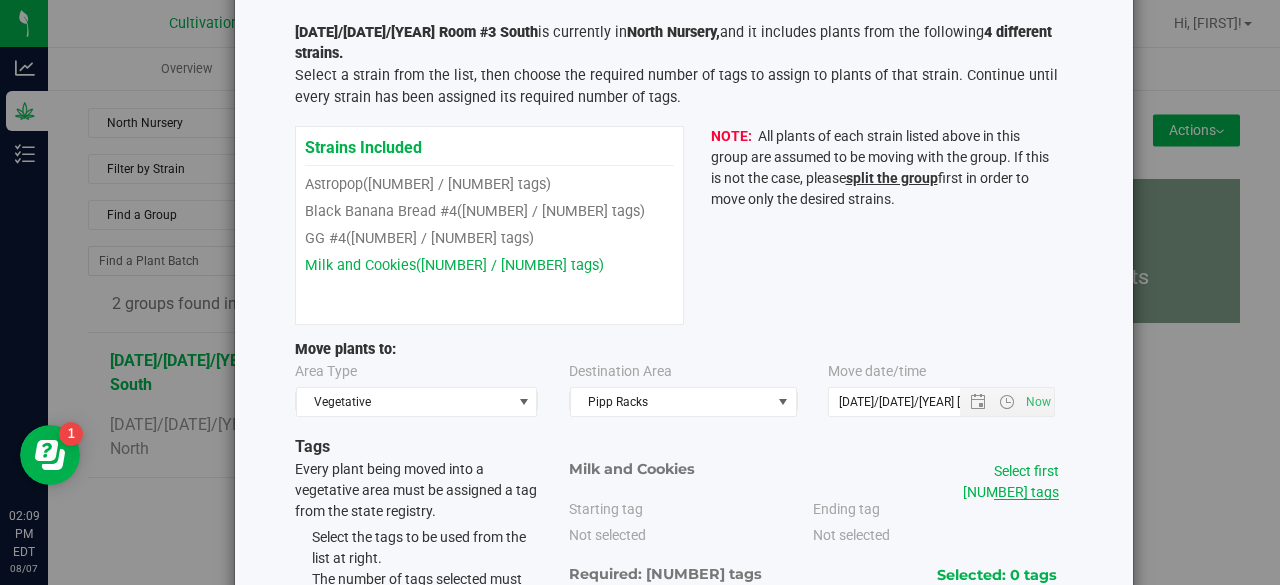 click on "Select first [NUMBER]
tags" at bounding box center [1011, 481] 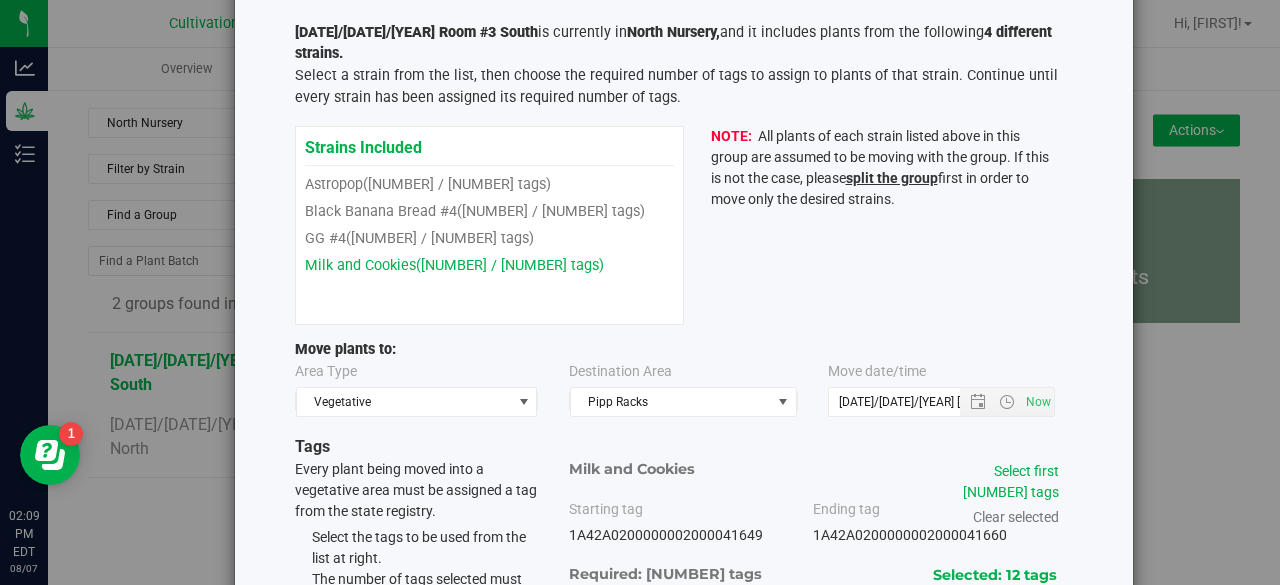 click on "Strains Included
Astropop
([NUMBER] / [NUMBER]
tags)
Black Banana Bread #4
([NUMBER] / [NUMBER]
tags)
GG #4" at bounding box center [684, 225] 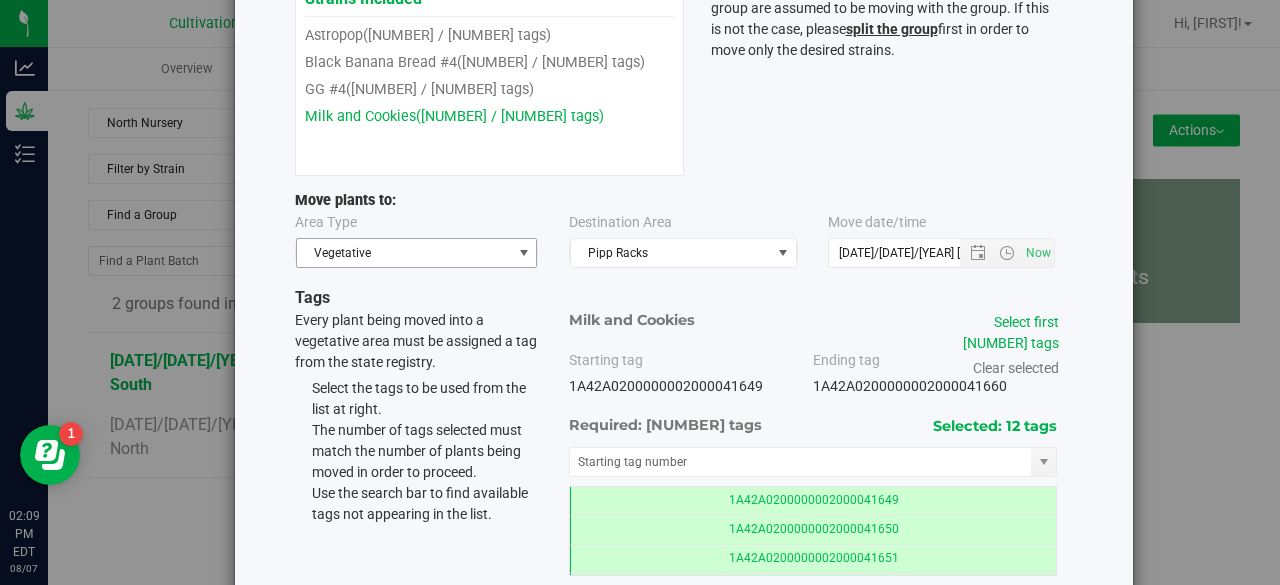 scroll, scrollTop: 92, scrollLeft: 0, axis: vertical 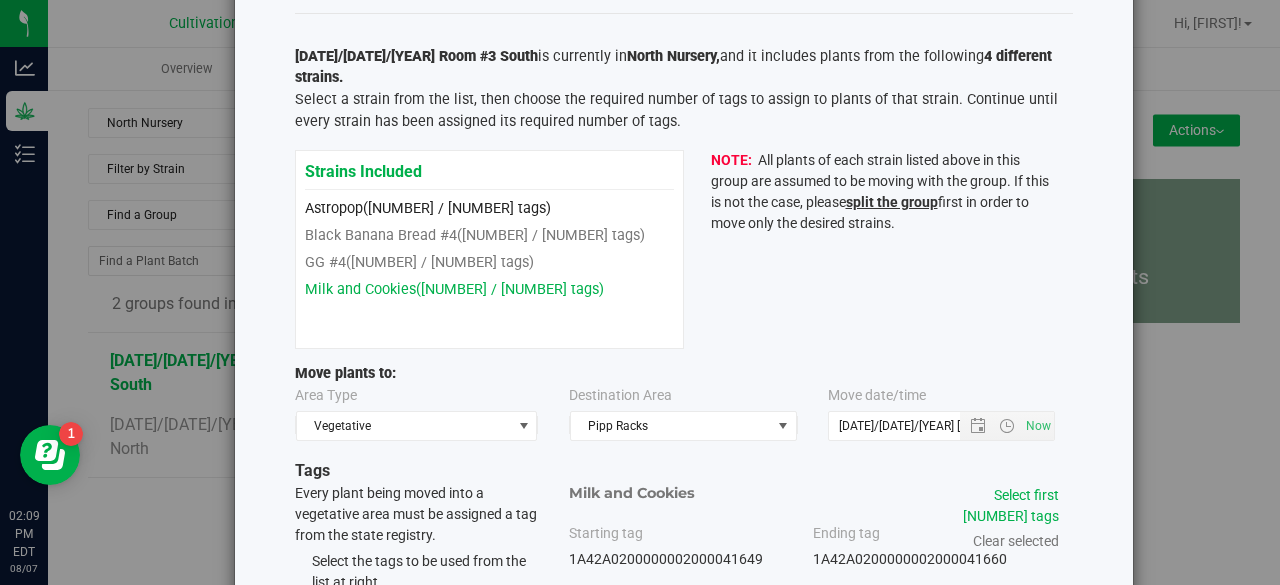 click on "([NUMBER] / [NUMBER]
tags)" at bounding box center (457, 208) 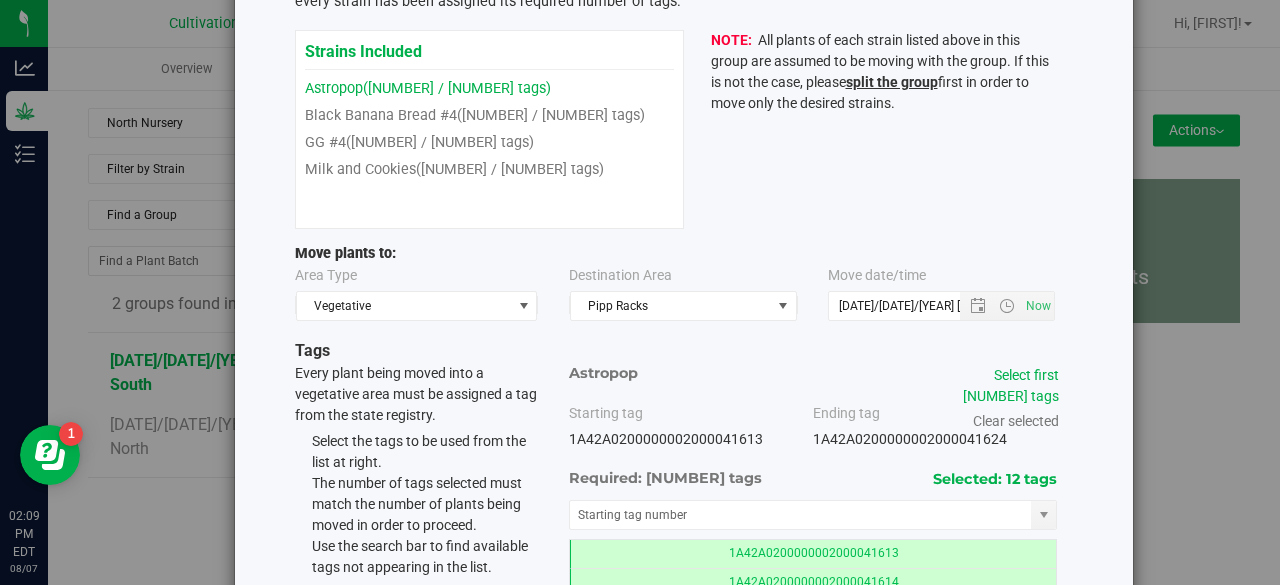 scroll, scrollTop: 218, scrollLeft: 0, axis: vertical 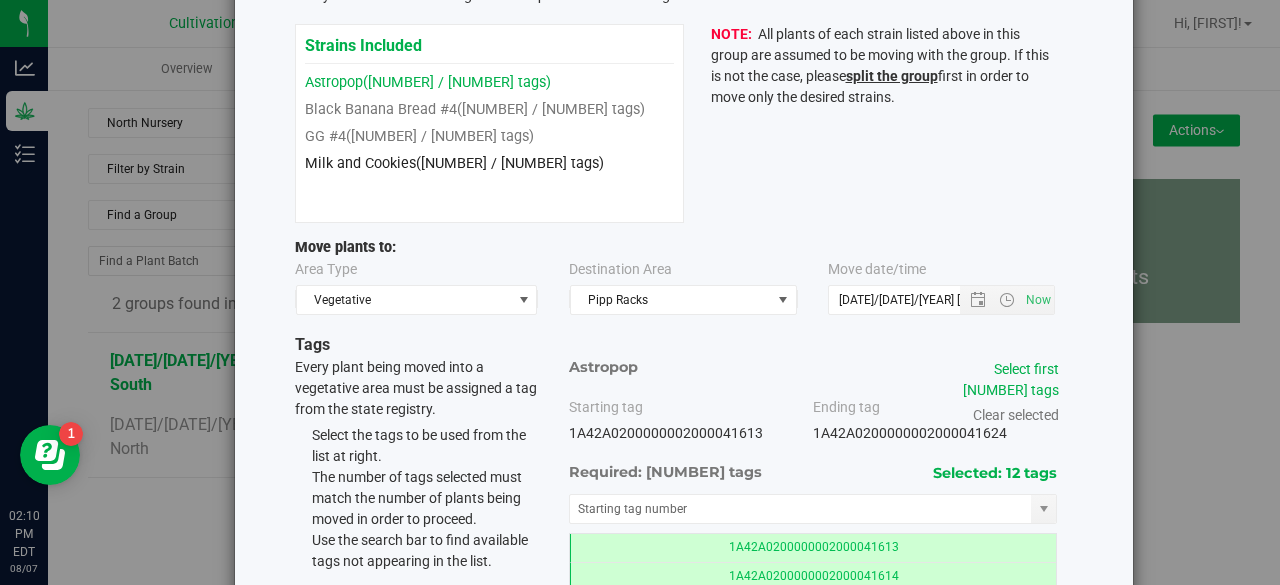click on "([NUMBER] / [NUMBER]
tags)" at bounding box center (510, 163) 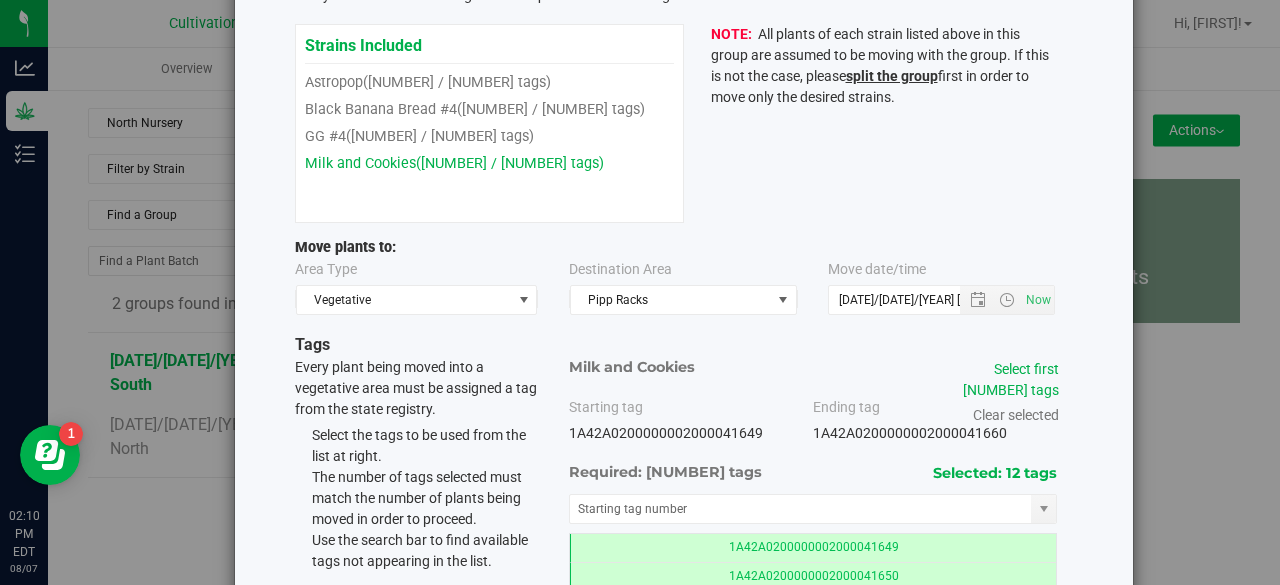 scroll, scrollTop: 360, scrollLeft: 0, axis: vertical 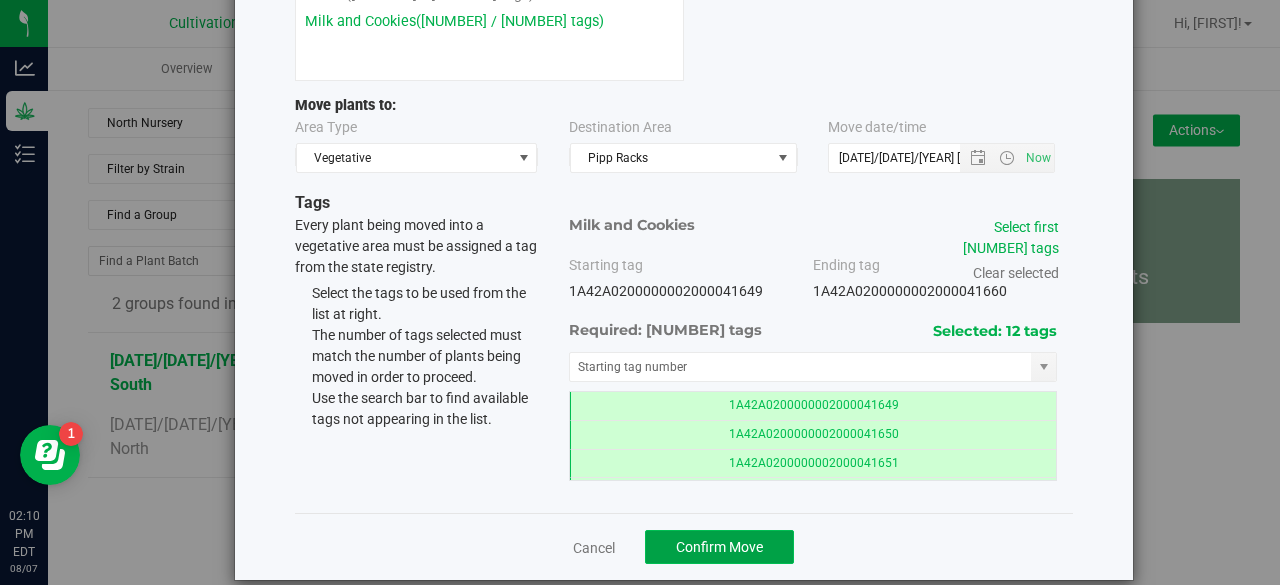 click on "Confirm Move" 